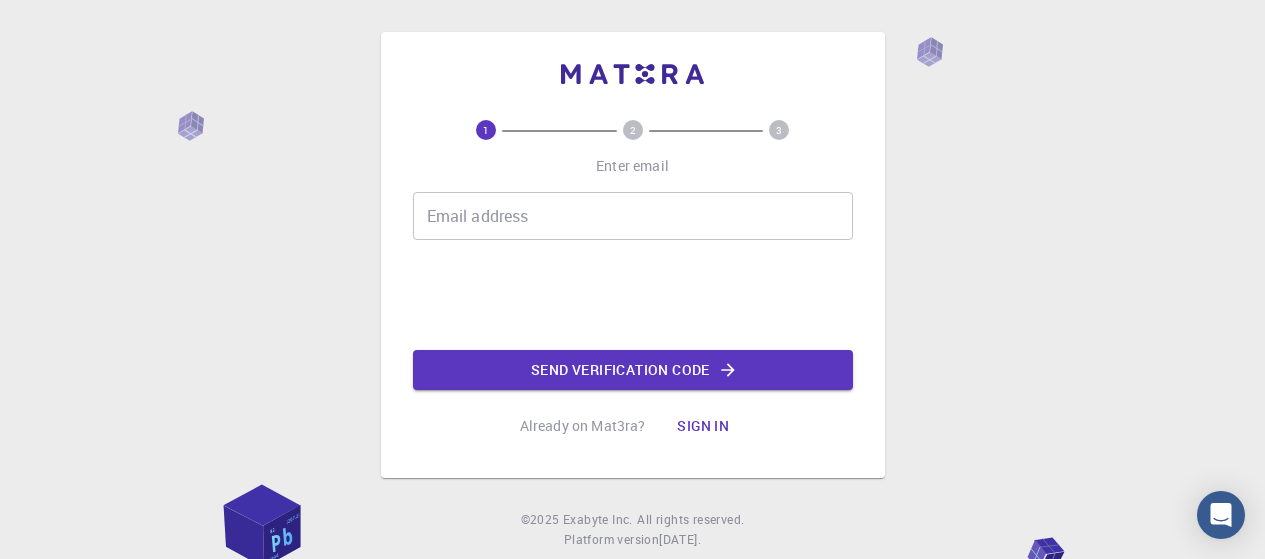 scroll, scrollTop: 0, scrollLeft: 0, axis: both 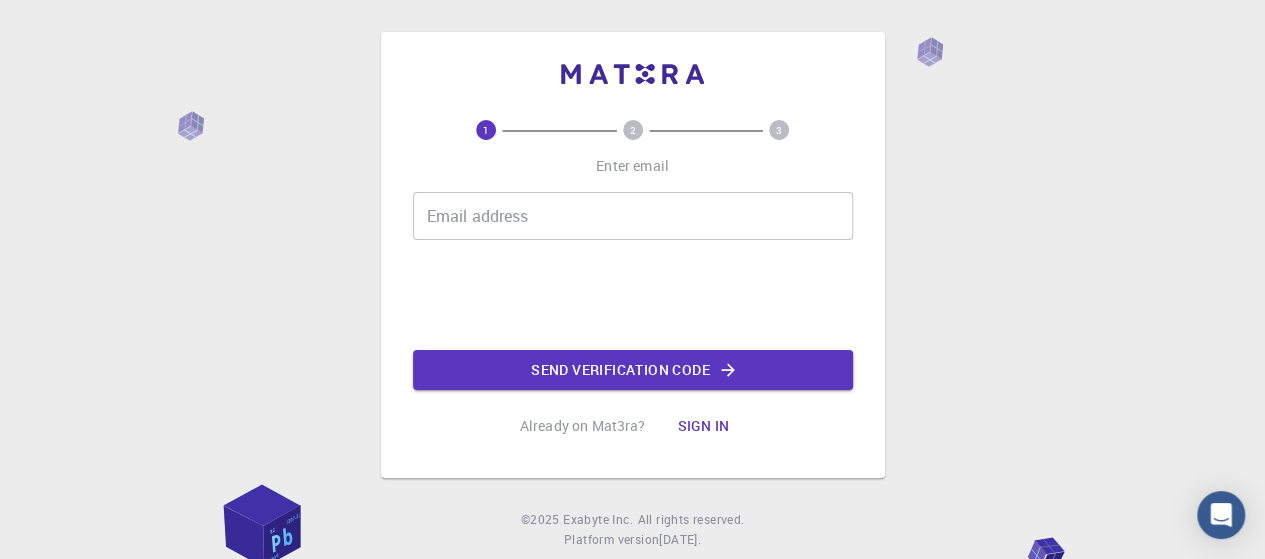 click on "Email address" at bounding box center (633, 216) 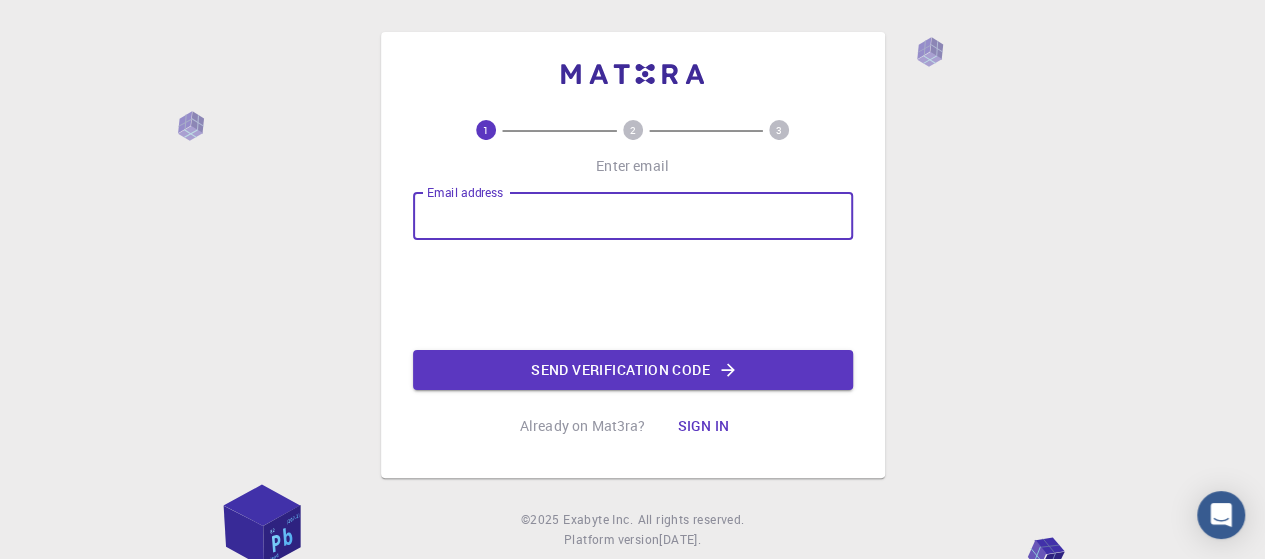 type on "[EMAIL_ADDRESS][DOMAIN_NAME]" 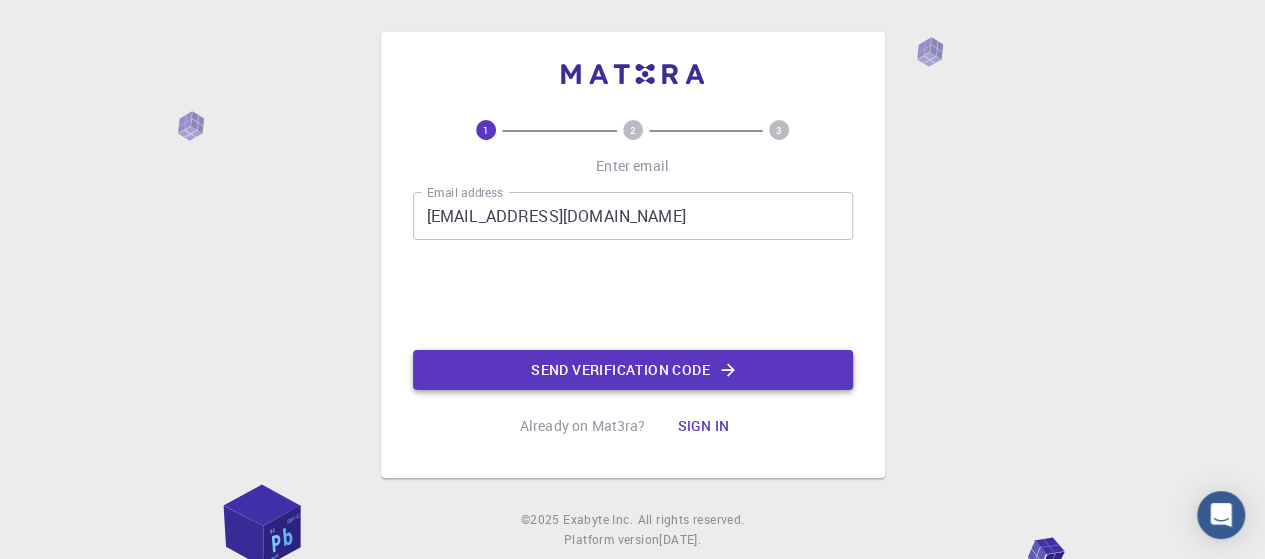 click on "Send verification code" 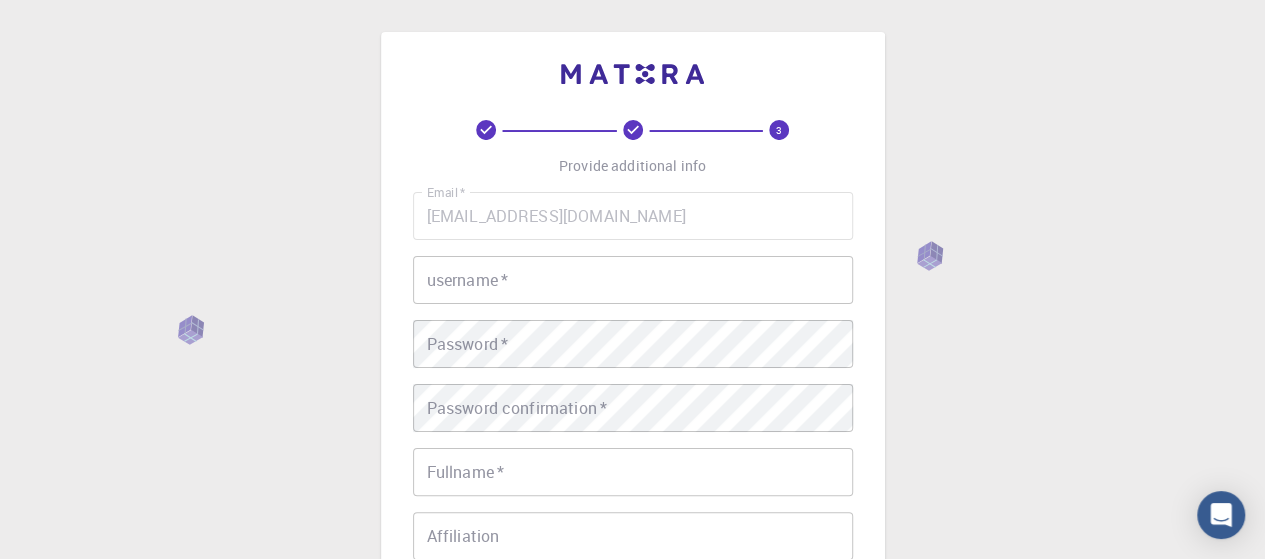 click on "username   *" at bounding box center (633, 280) 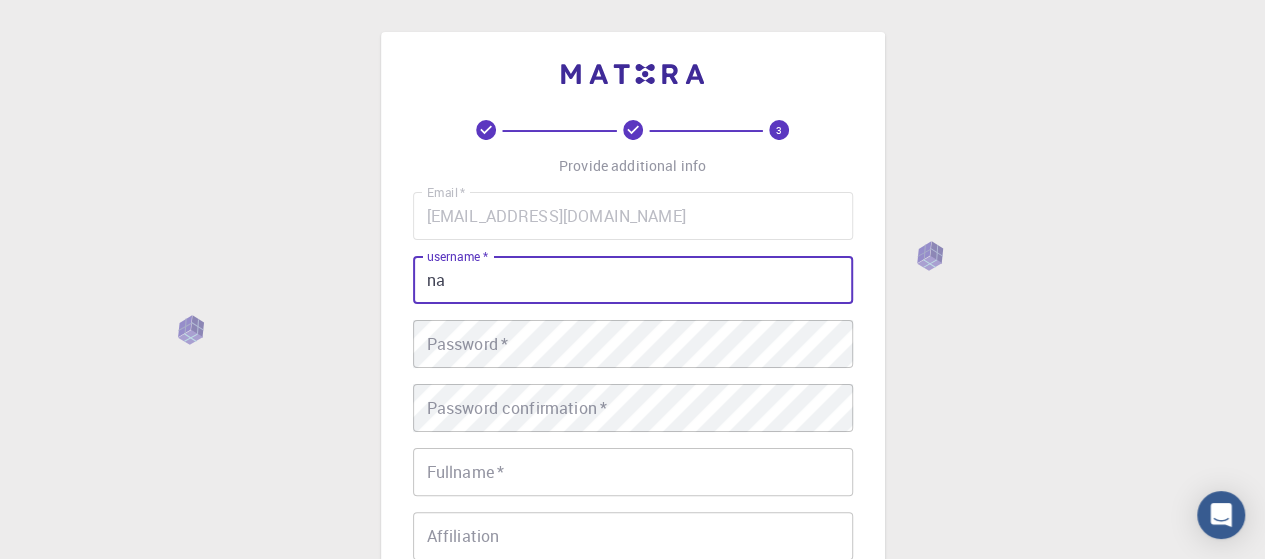 type on "n" 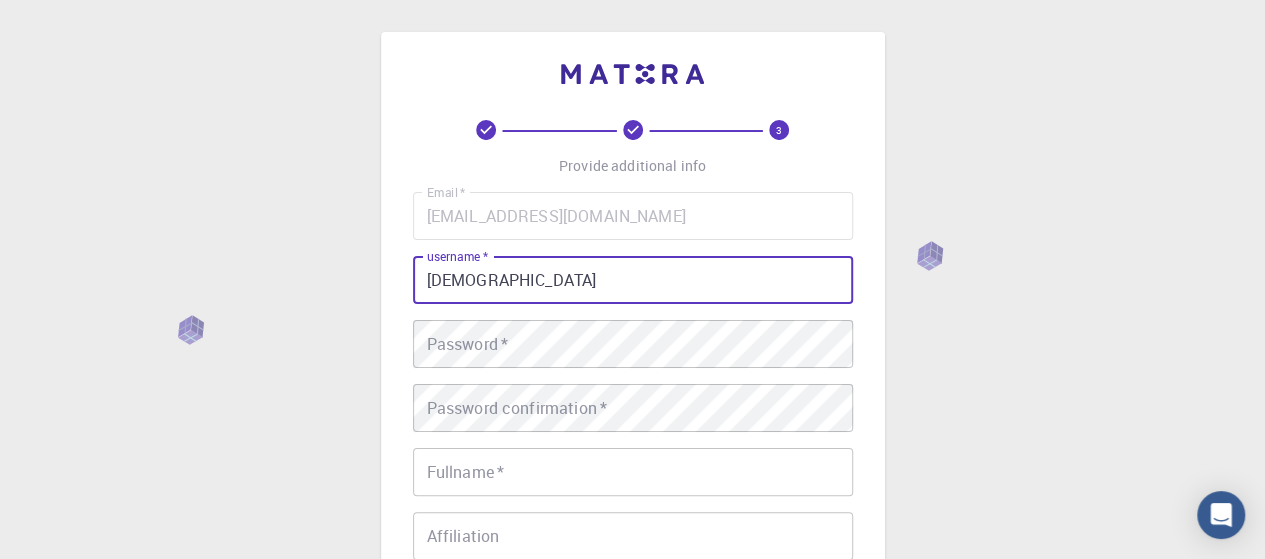 type on "muhammad" 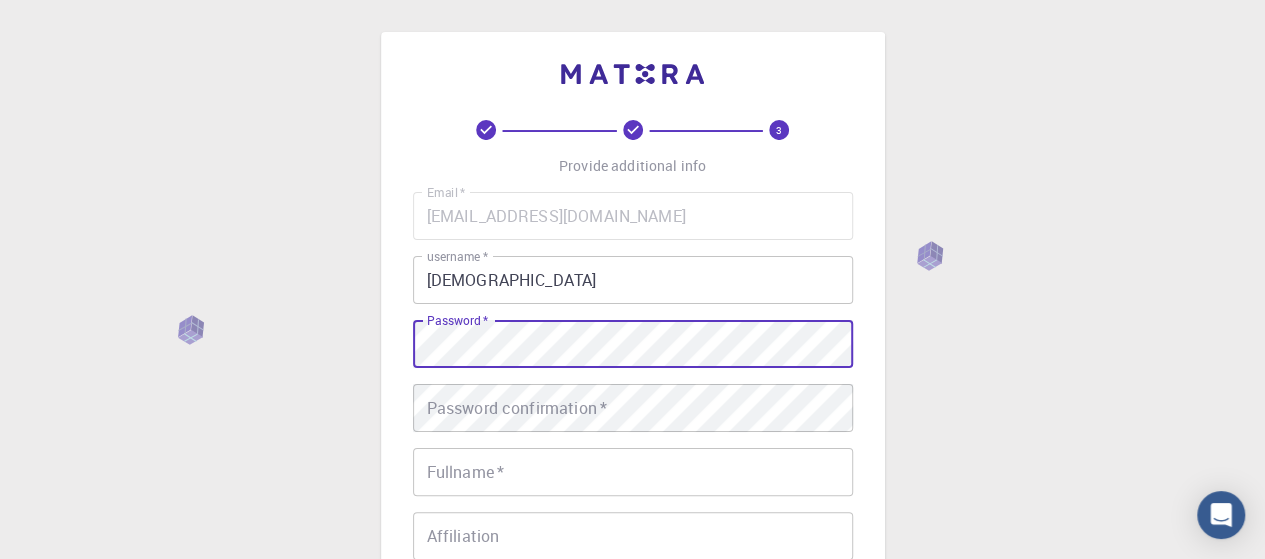 click on "Password confirmation   * Password confirmation   *" at bounding box center (633, 408) 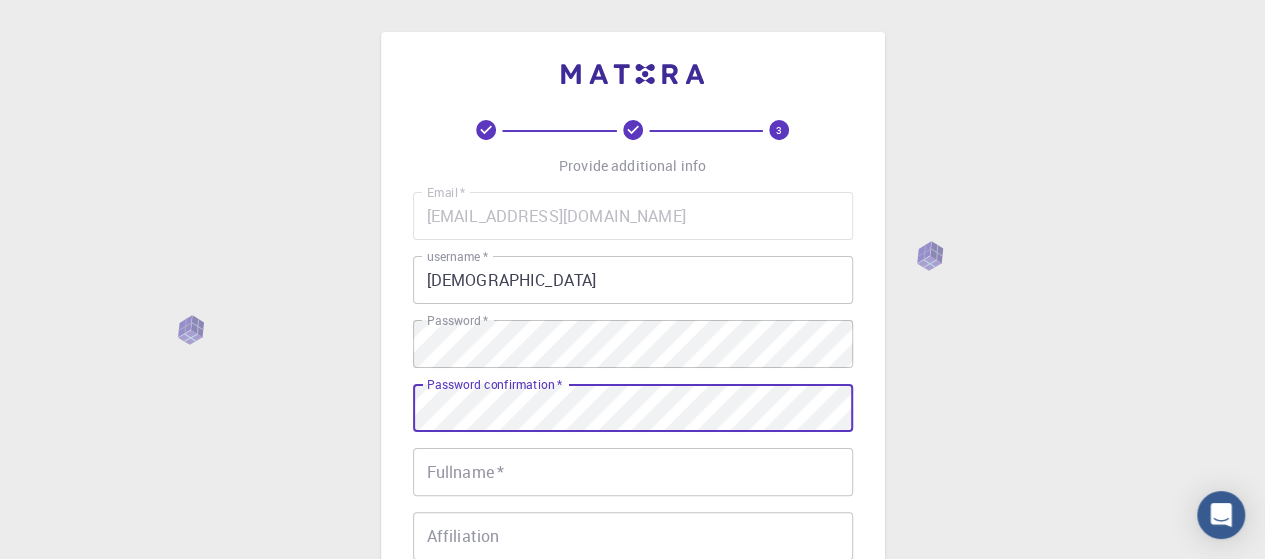 click on "Fullname   *" at bounding box center (633, 472) 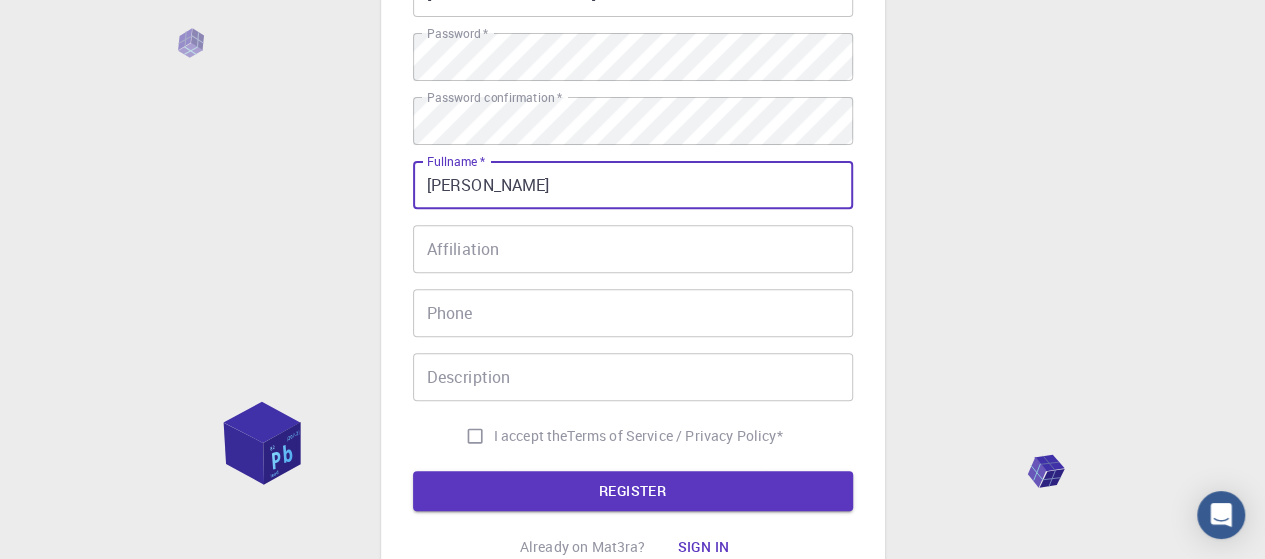 scroll, scrollTop: 300, scrollLeft: 0, axis: vertical 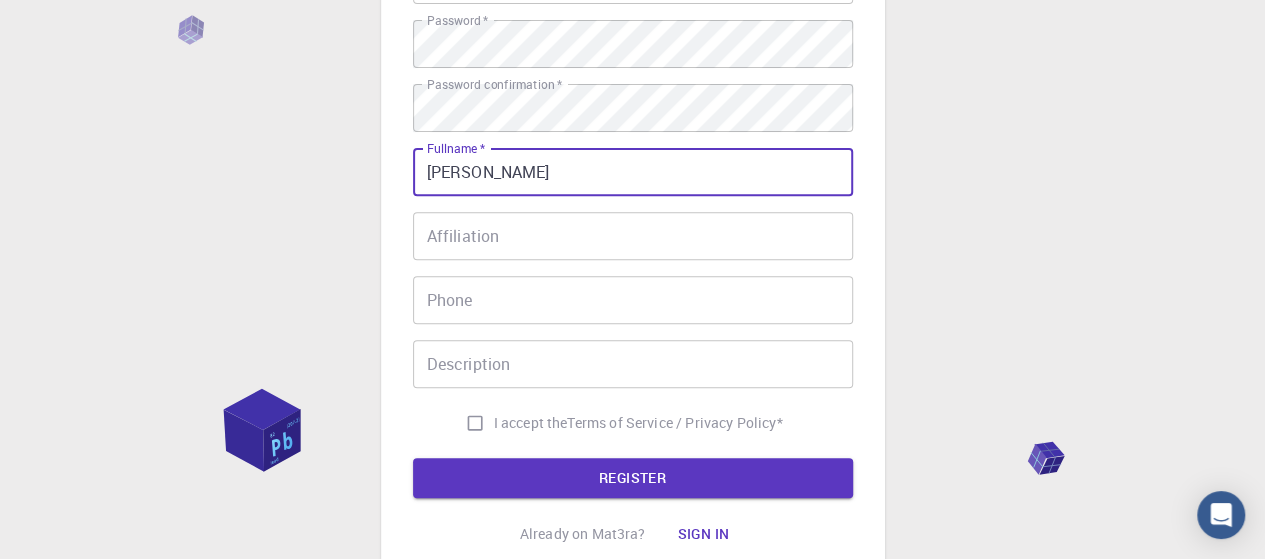 type on "[PERSON_NAME]" 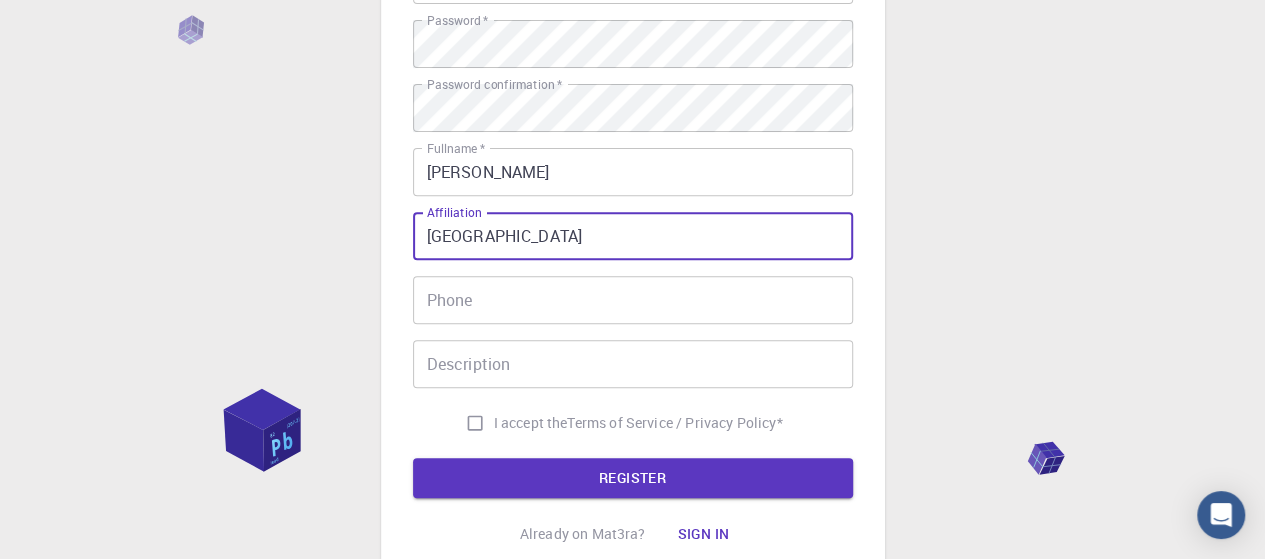 type on "University of Malaga" 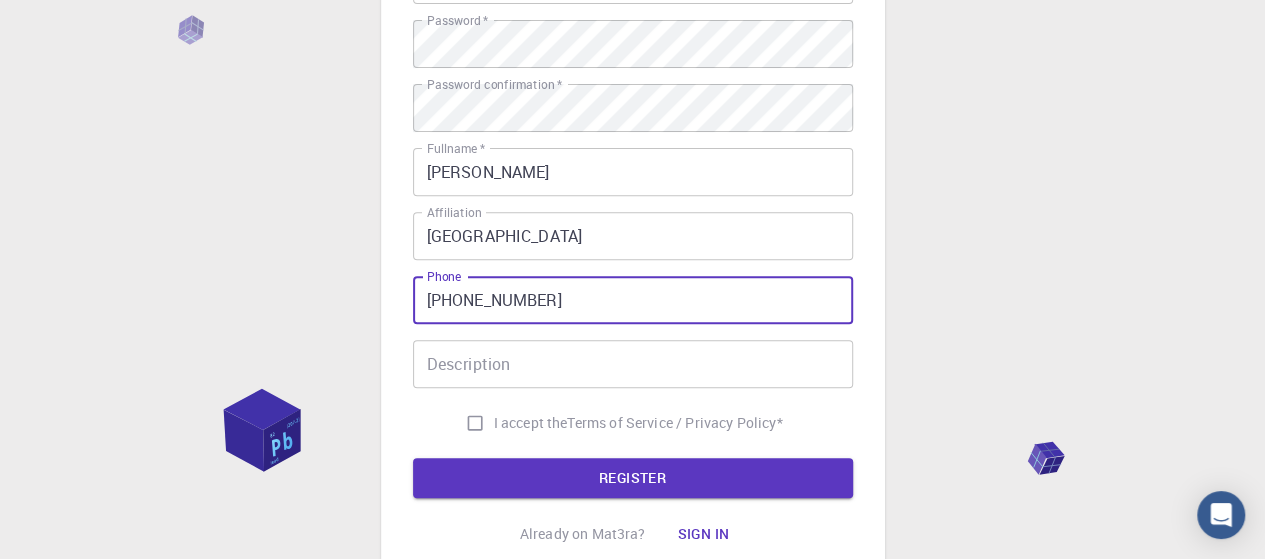 type on "+34692203308" 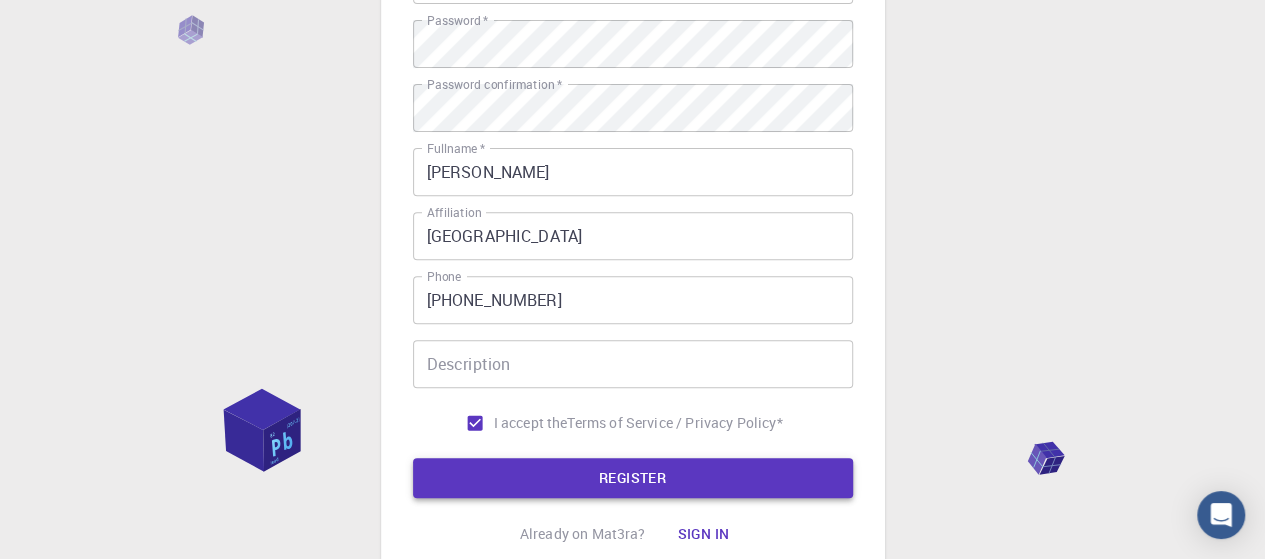 click on "REGISTER" at bounding box center [633, 478] 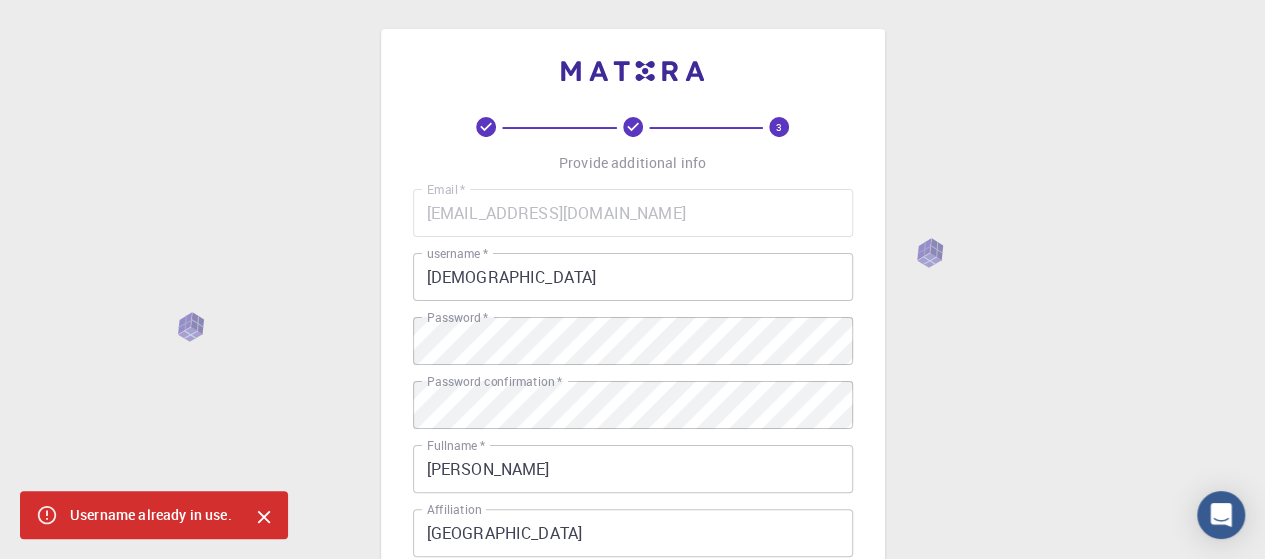 scroll, scrollTop: 0, scrollLeft: 0, axis: both 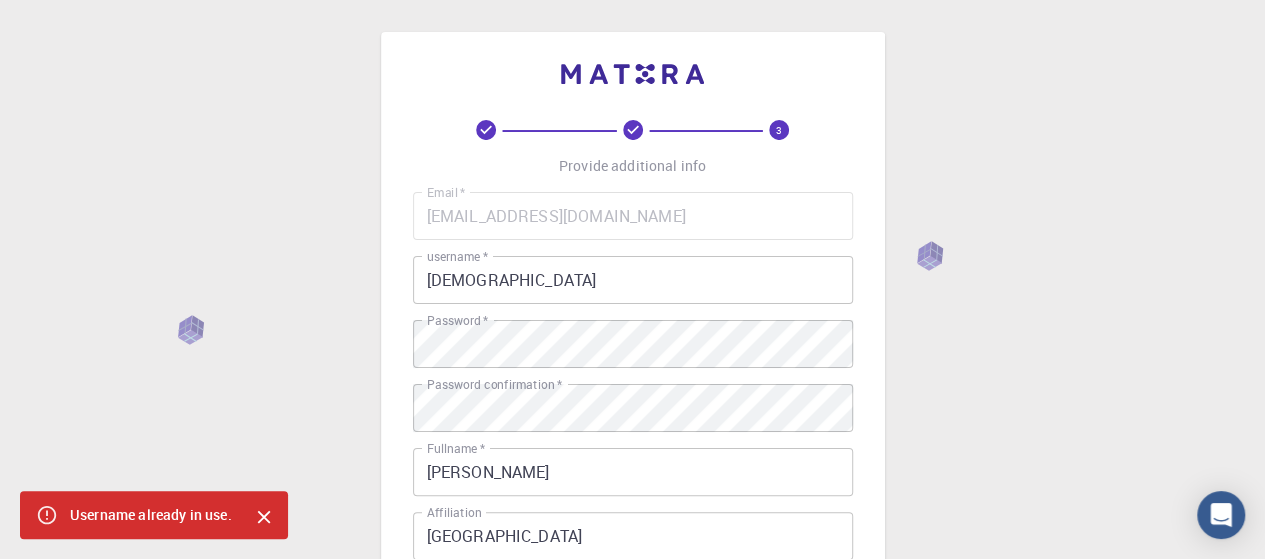 click on "muhammad" at bounding box center (633, 280) 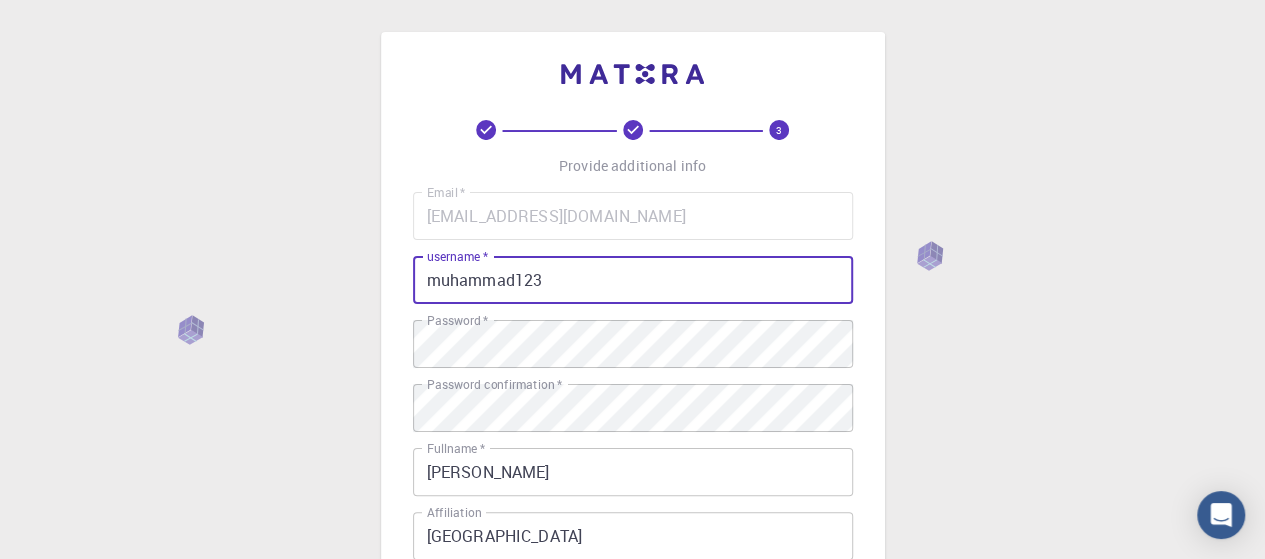 scroll, scrollTop: 460, scrollLeft: 0, axis: vertical 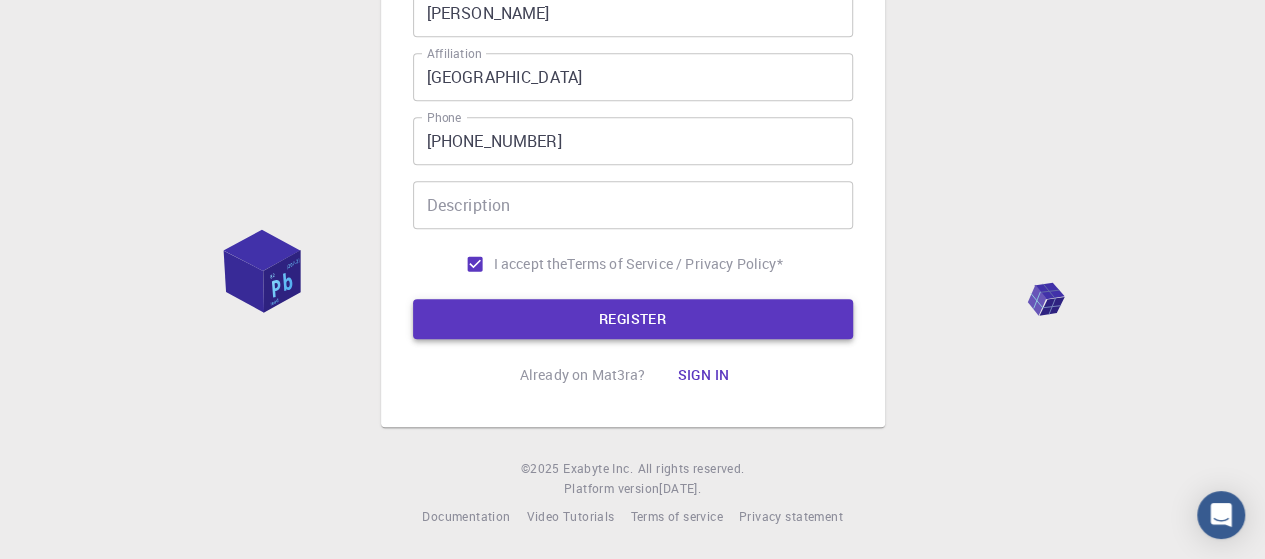 type on "muhammad123" 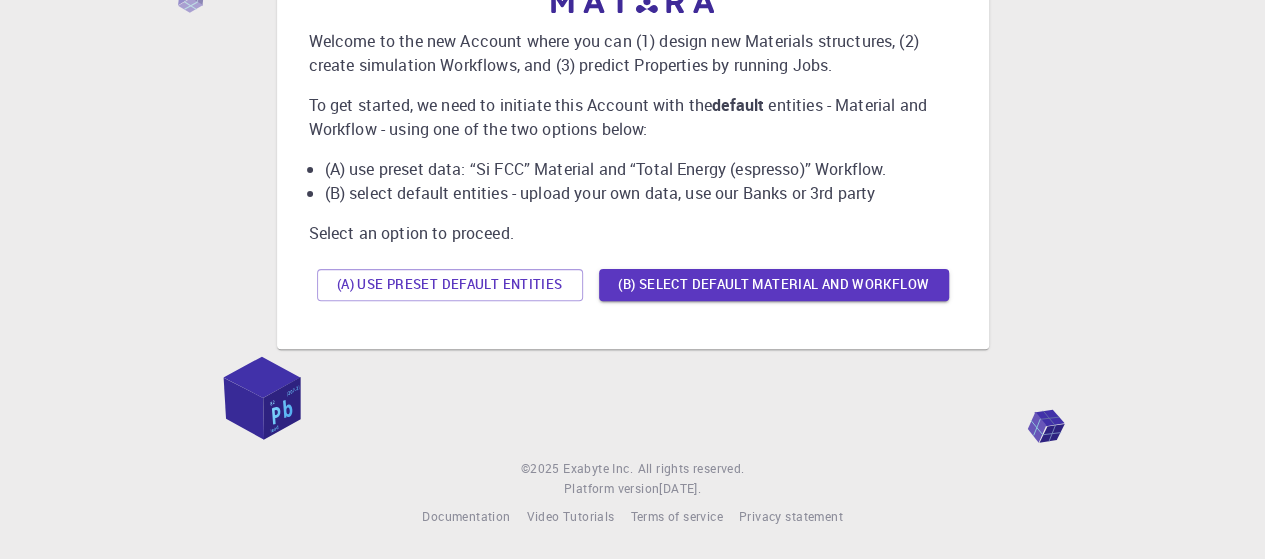 scroll, scrollTop: 0, scrollLeft: 0, axis: both 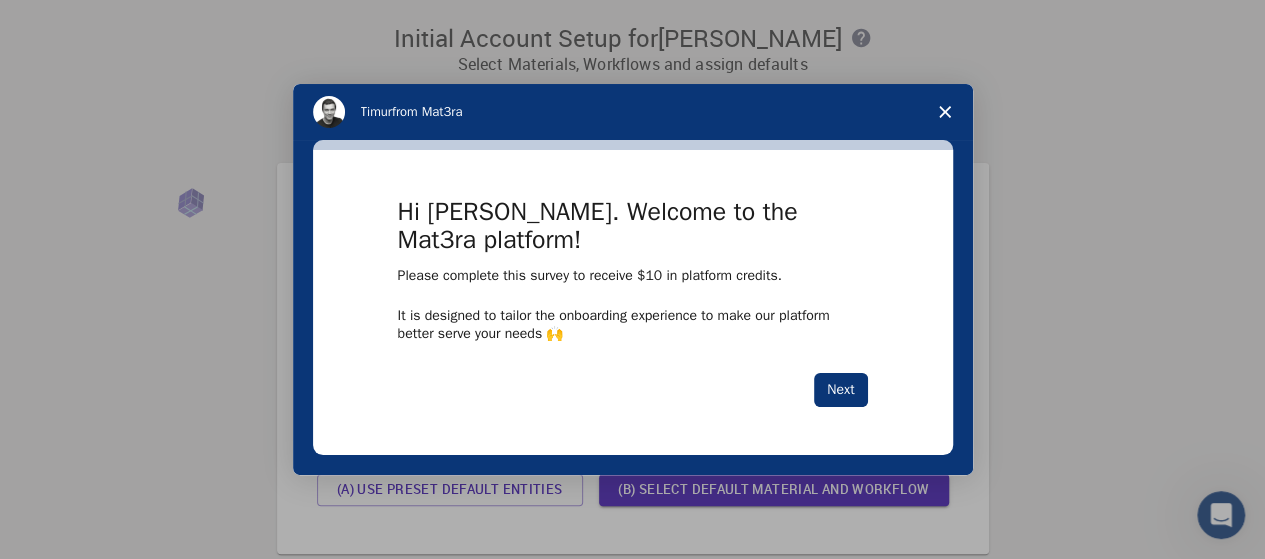 click on "It is designed to tailor the onboarding experience to make our platform better serve your needs 🙌" at bounding box center [633, 325] 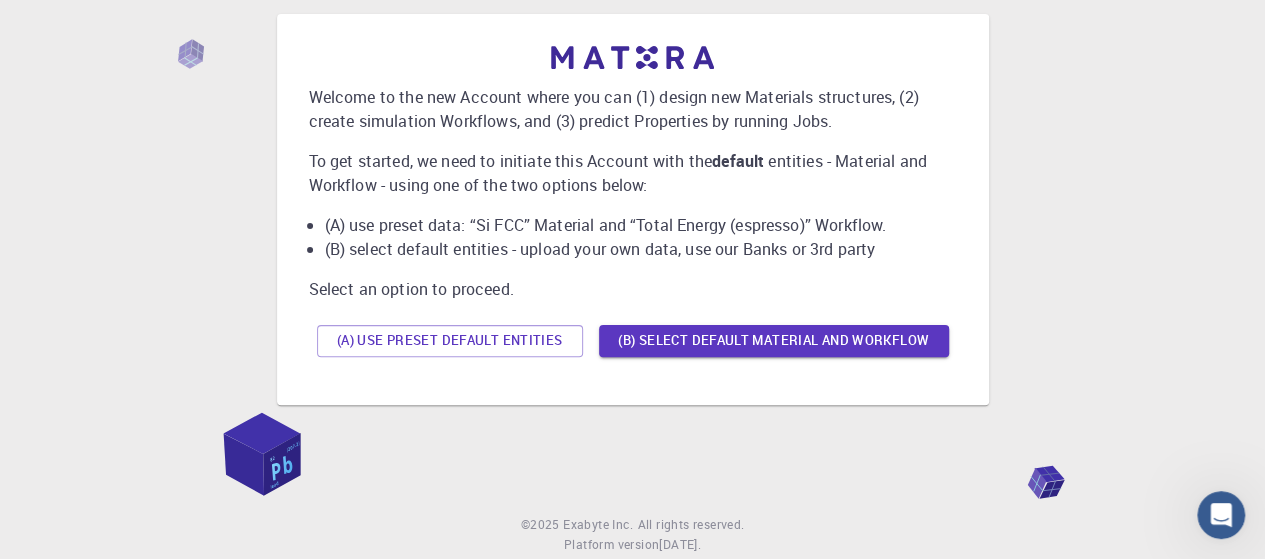 scroll, scrollTop: 150, scrollLeft: 0, axis: vertical 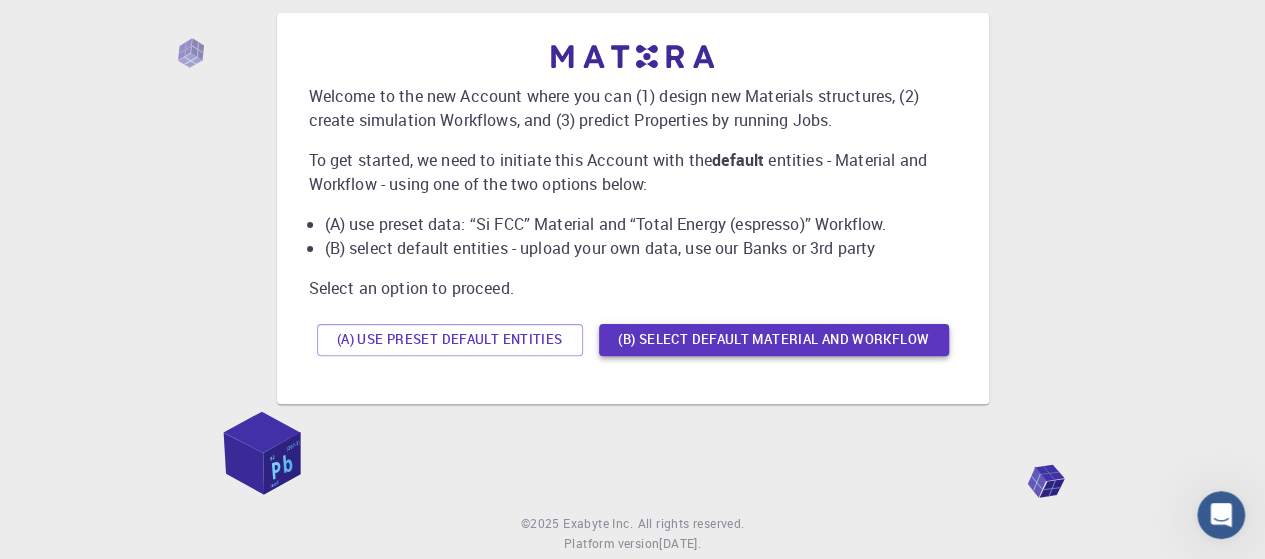 click on "(B) Select default material and workflow" at bounding box center (774, 340) 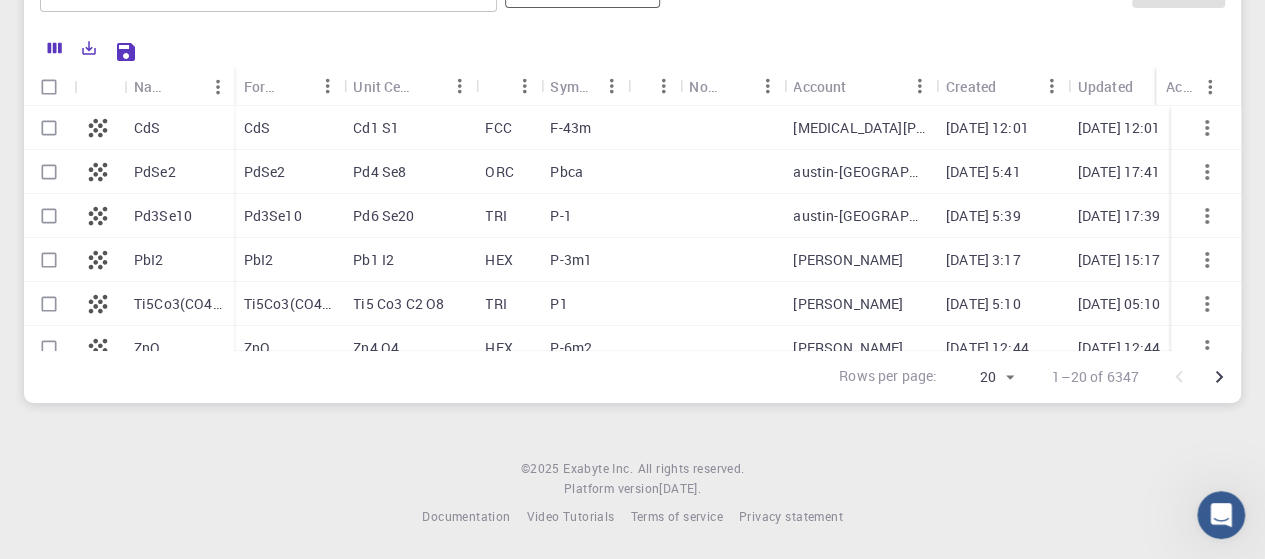 scroll, scrollTop: 0, scrollLeft: 0, axis: both 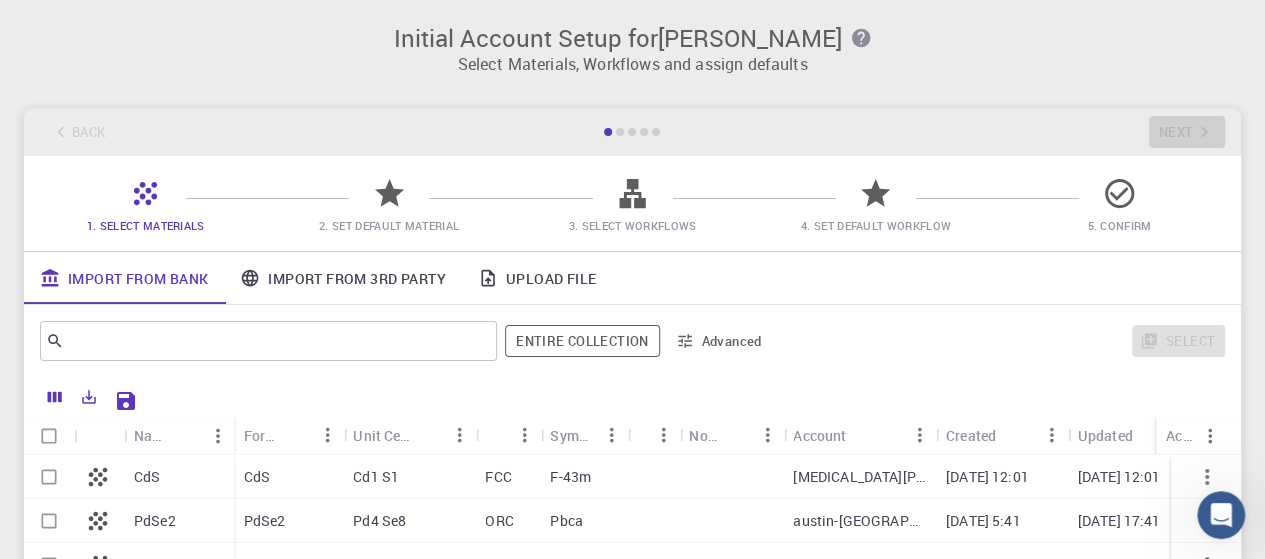 click on "Import From 3rd Party" at bounding box center (342, 278) 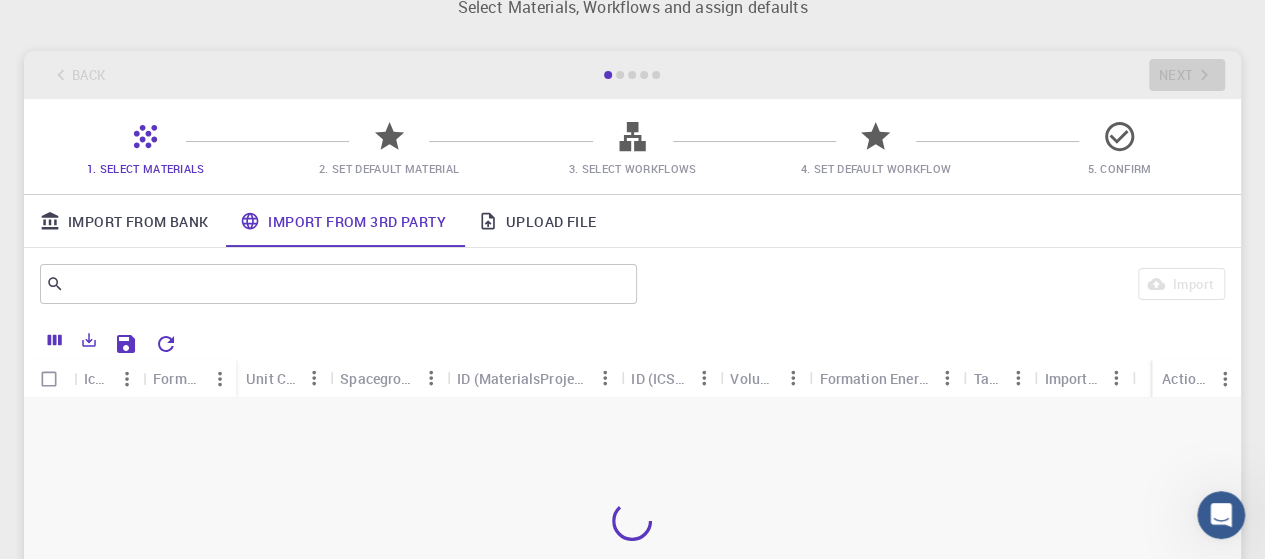 scroll, scrollTop: 0, scrollLeft: 0, axis: both 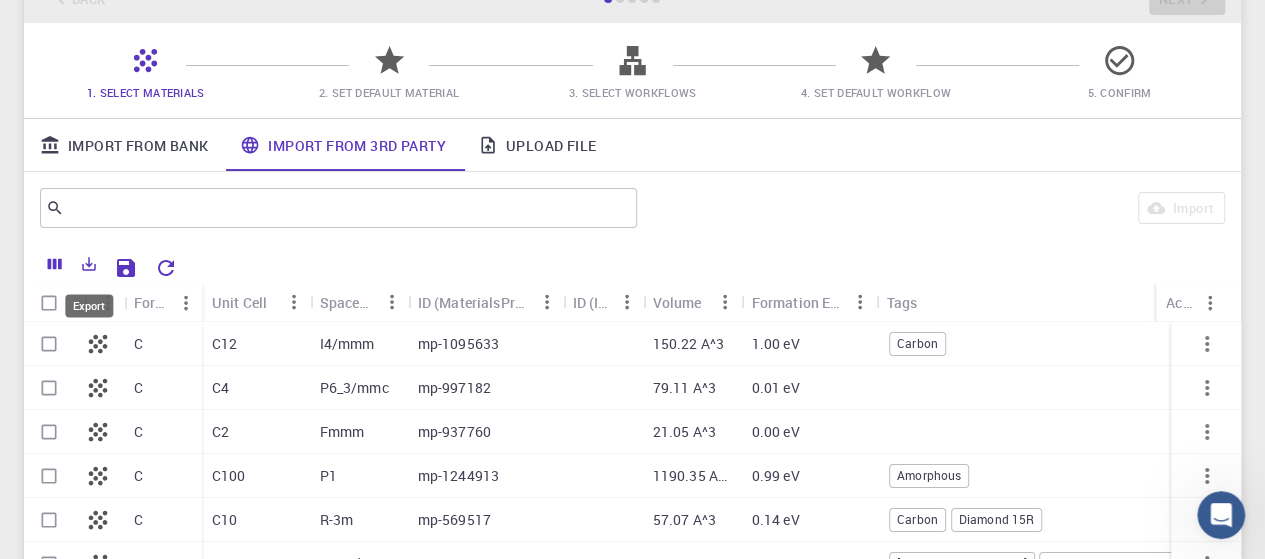click 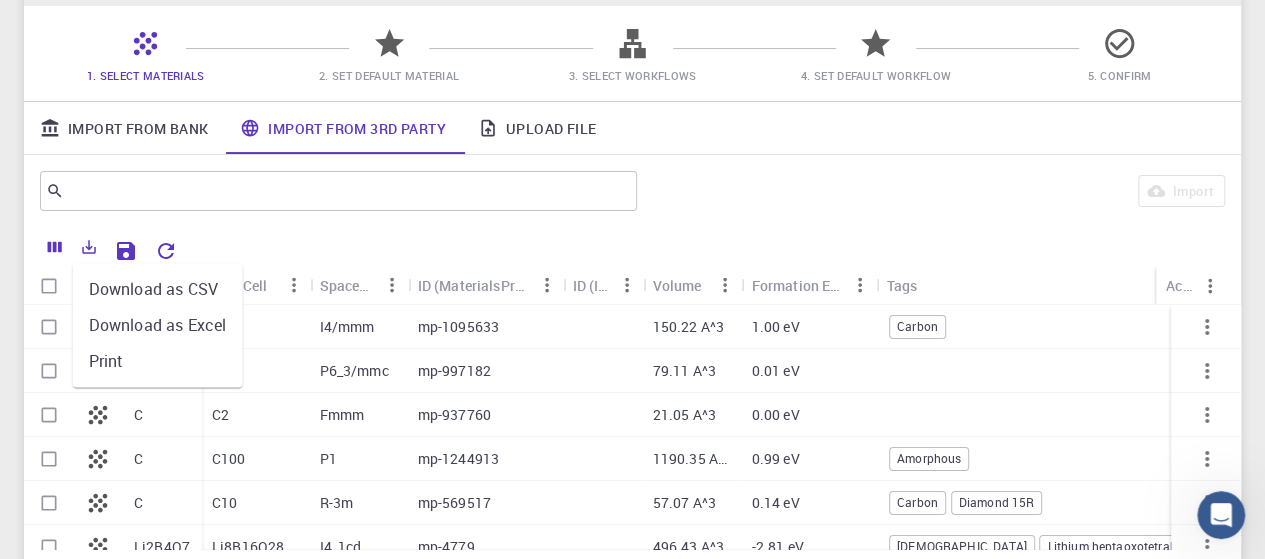 scroll, scrollTop: 0, scrollLeft: 0, axis: both 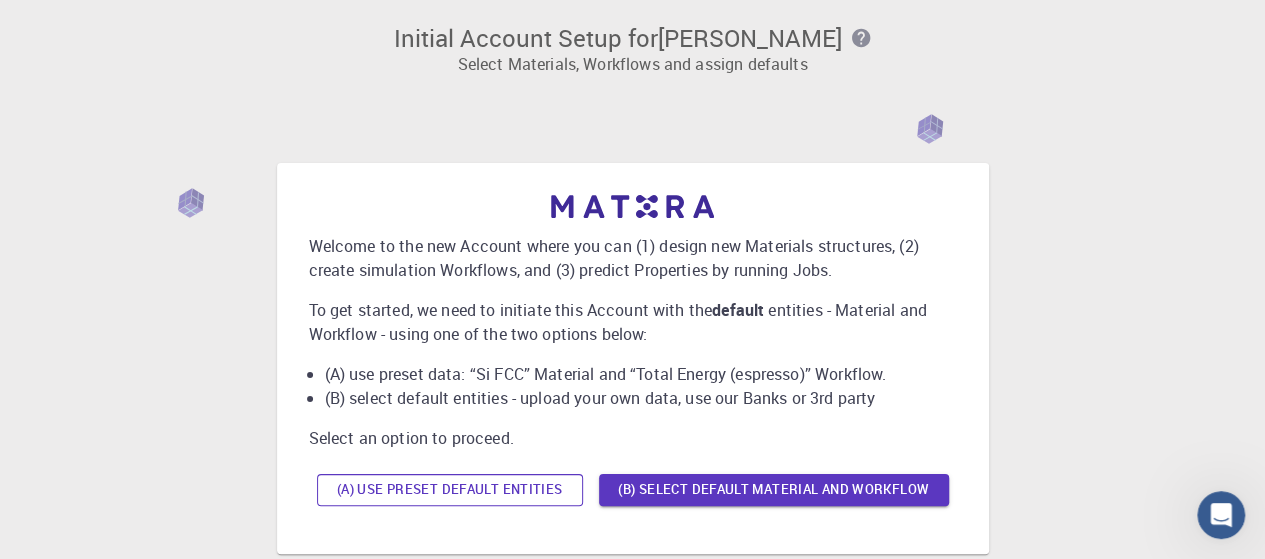 click on "(A) Use preset default entities" at bounding box center [450, 490] 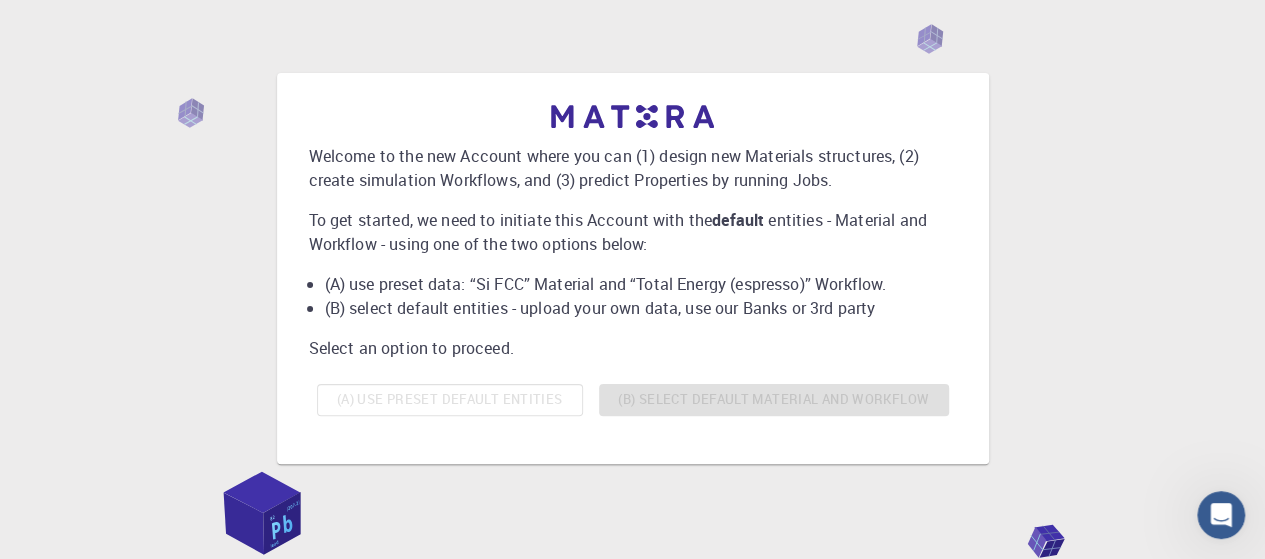scroll, scrollTop: 100, scrollLeft: 0, axis: vertical 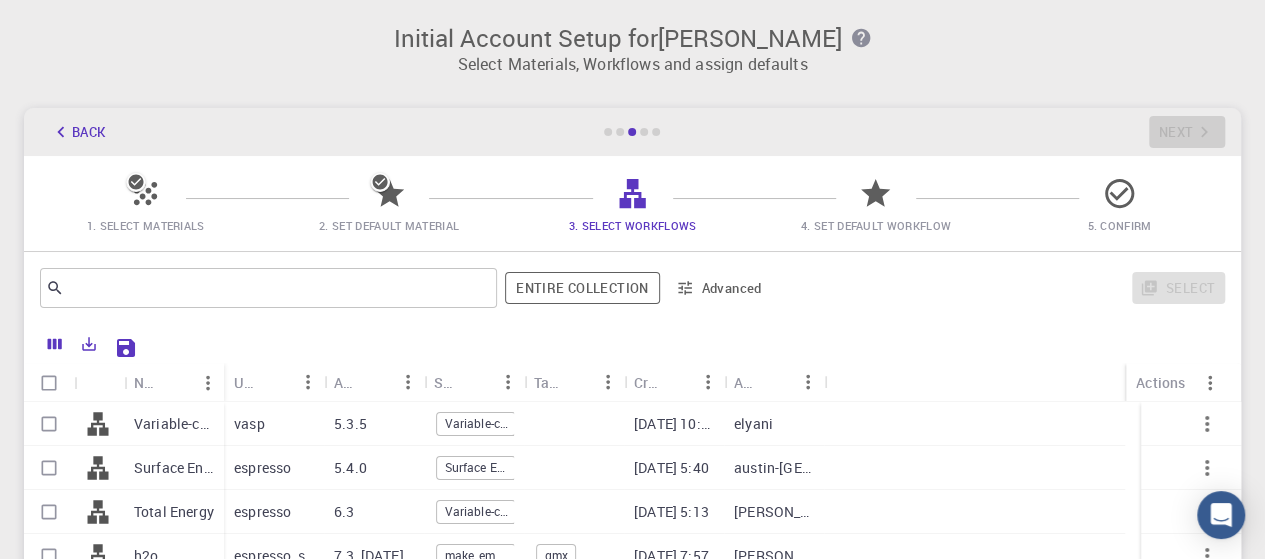 click 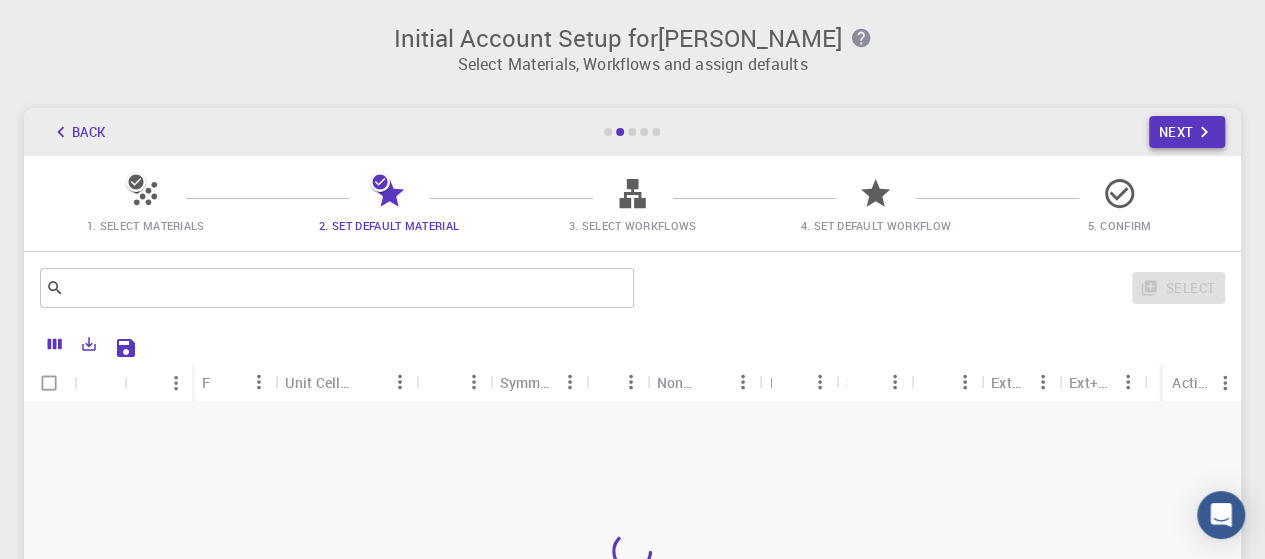 click 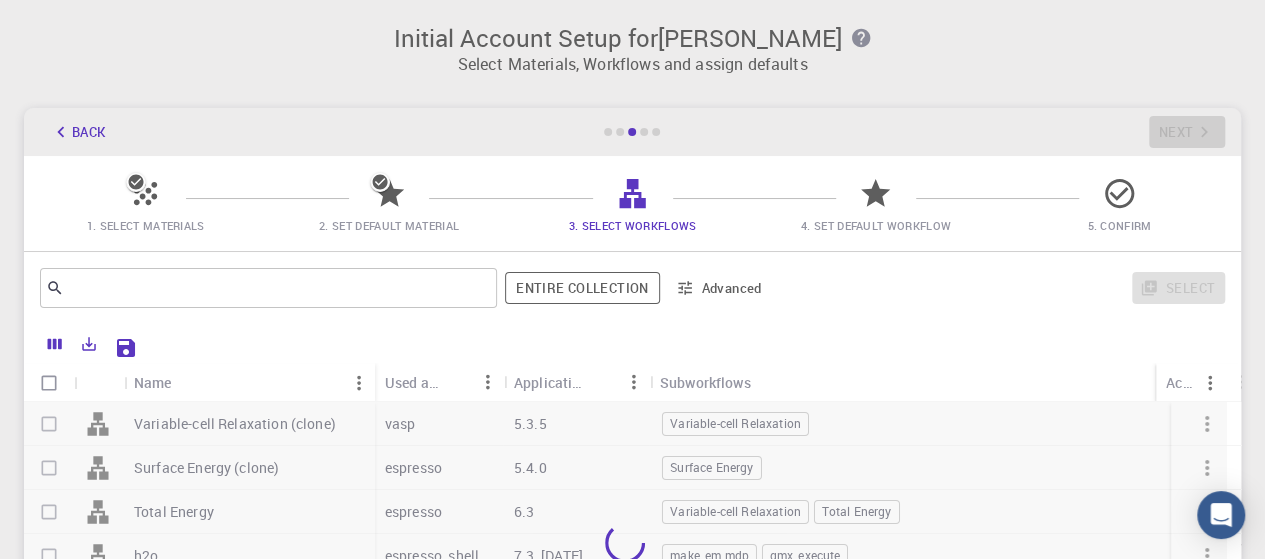 click on "Back Next" at bounding box center (632, 132) 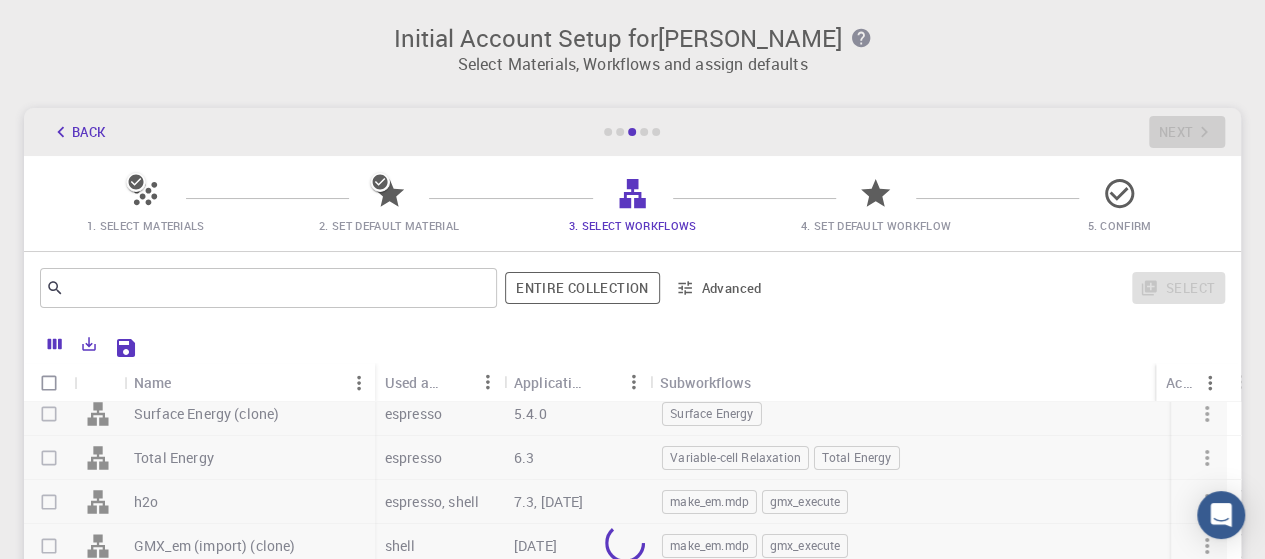 scroll, scrollTop: 0, scrollLeft: 0, axis: both 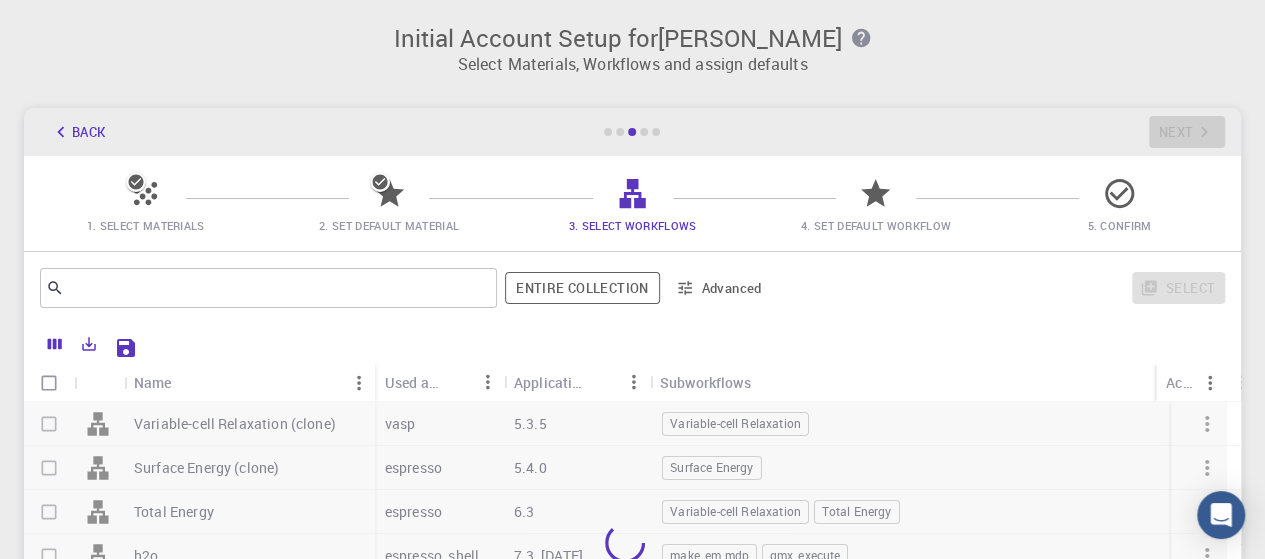 click at bounding box center [49, 383] 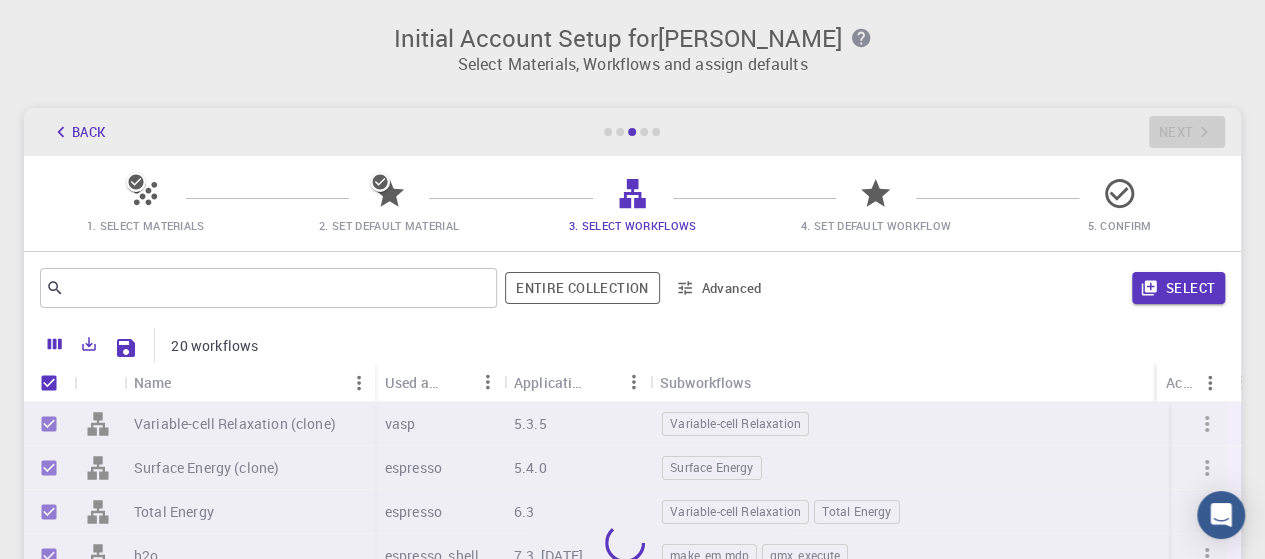 click 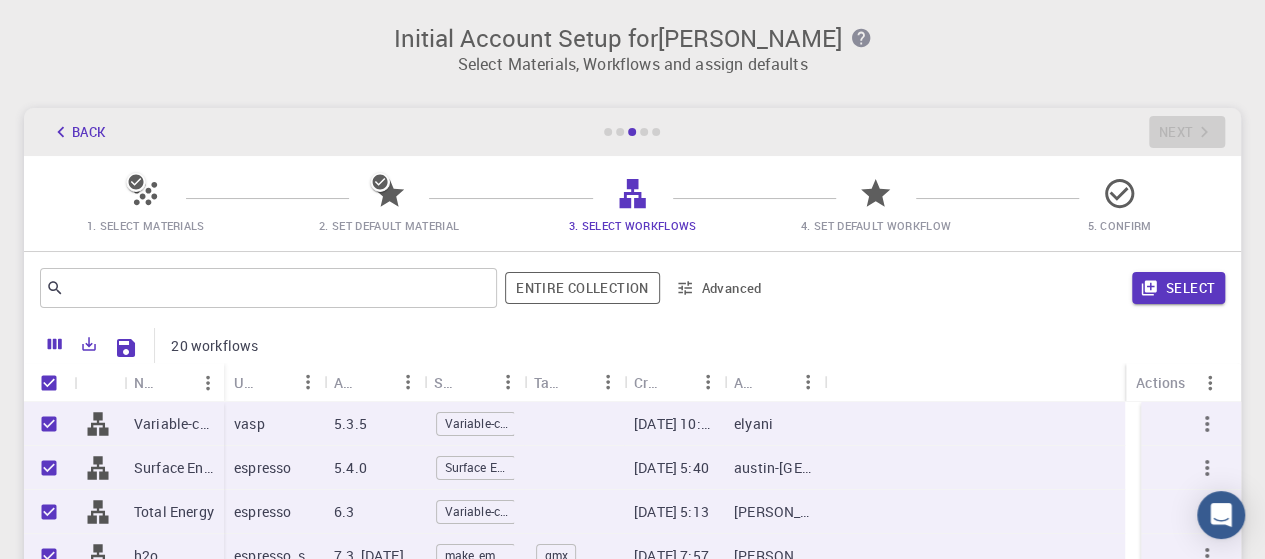click 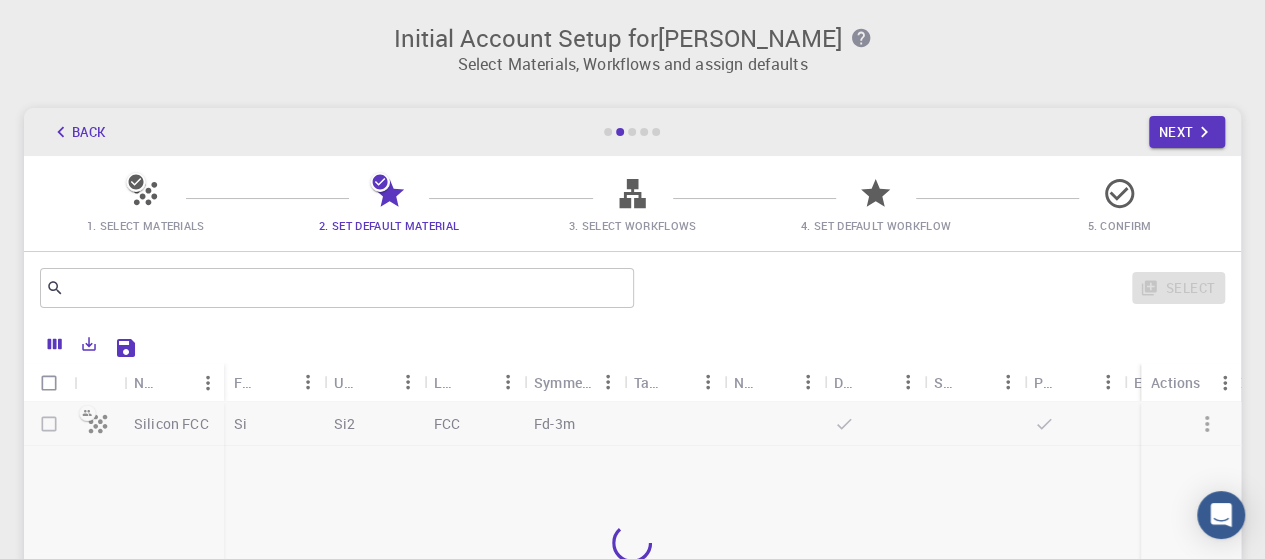 click 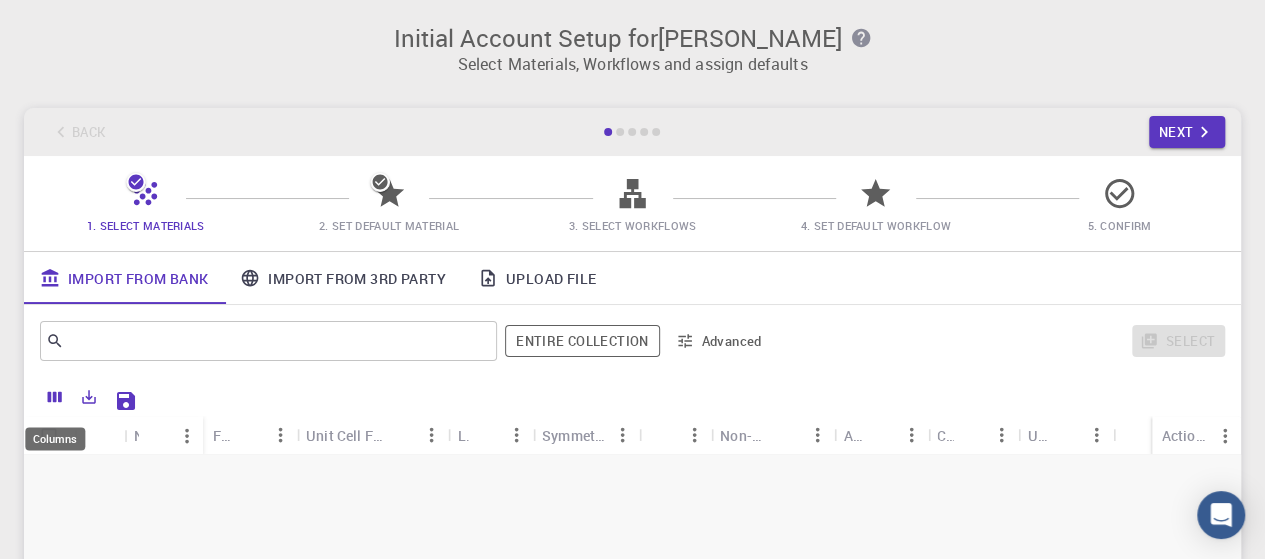 click 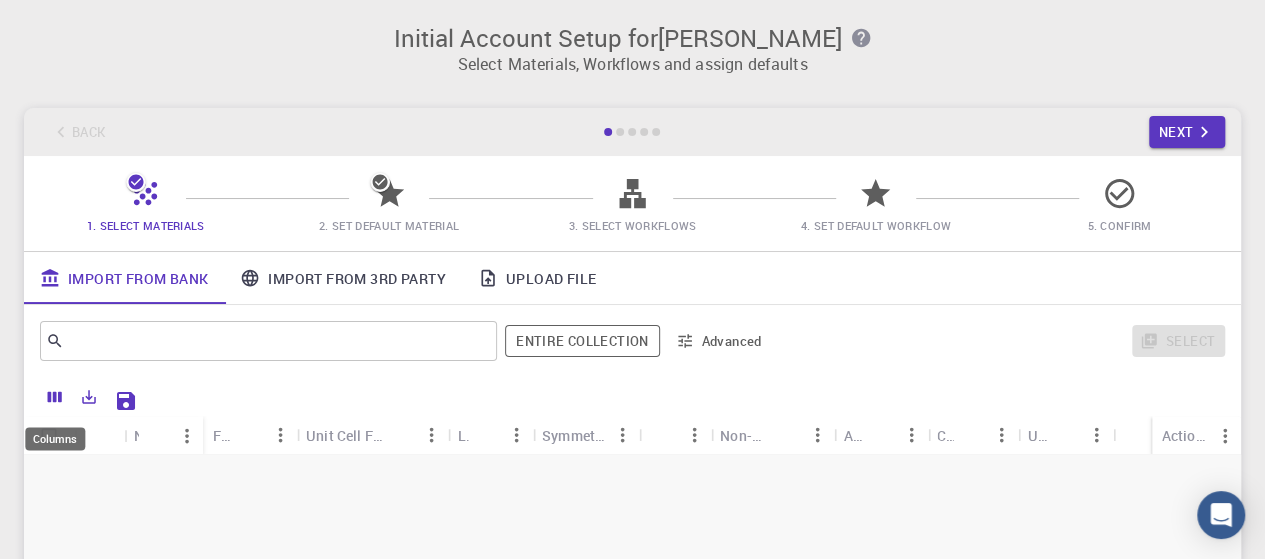 scroll, scrollTop: 346, scrollLeft: 0, axis: vertical 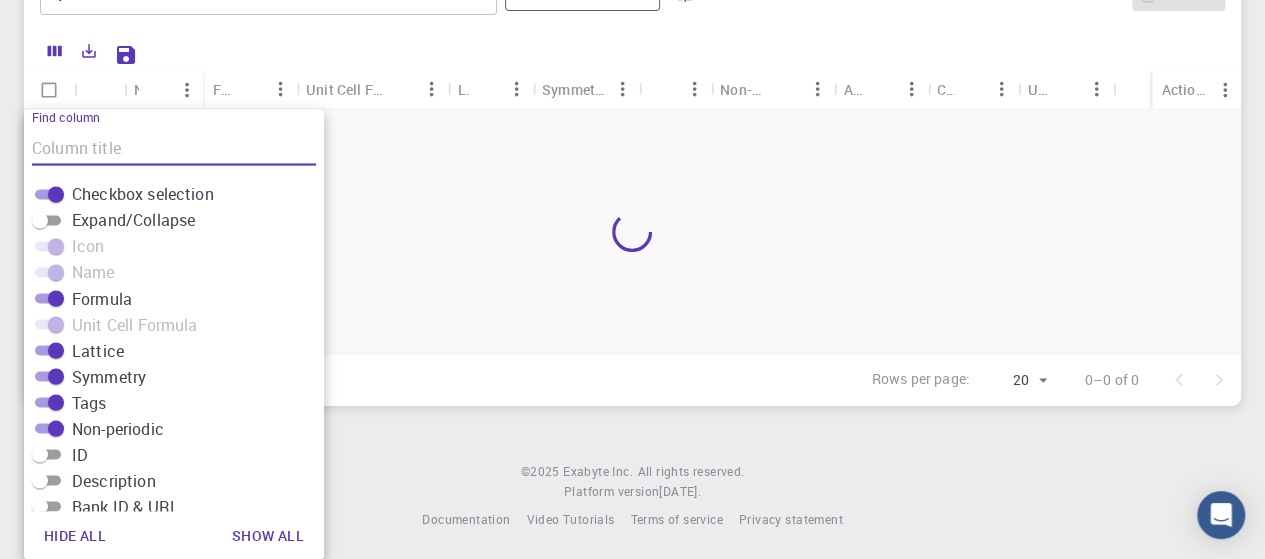 click at bounding box center (632, 231) 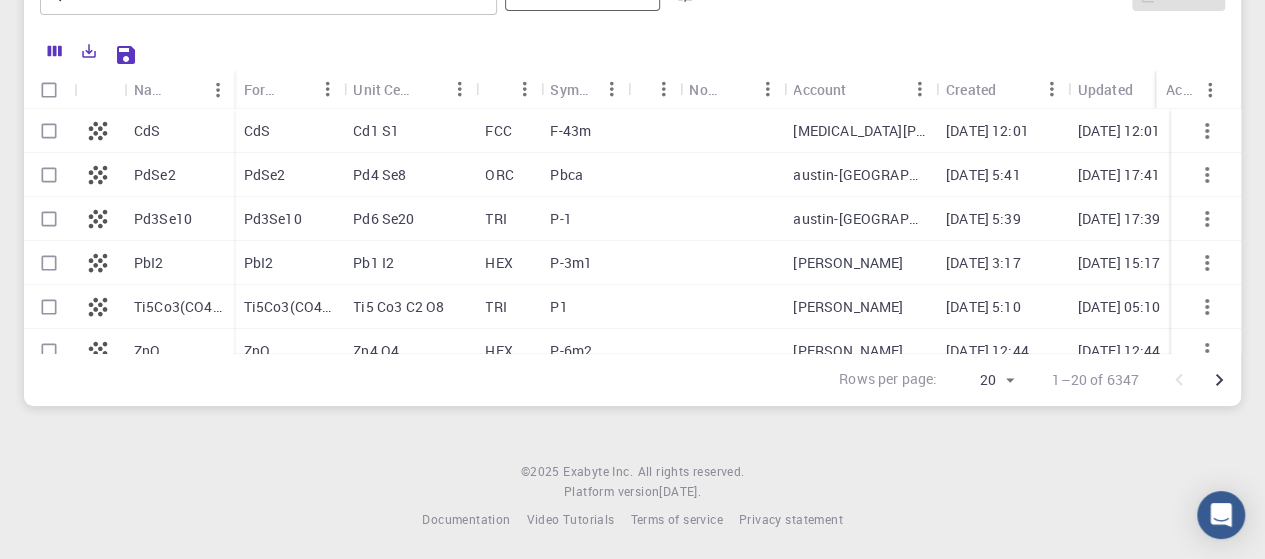 click at bounding box center (49, 90) 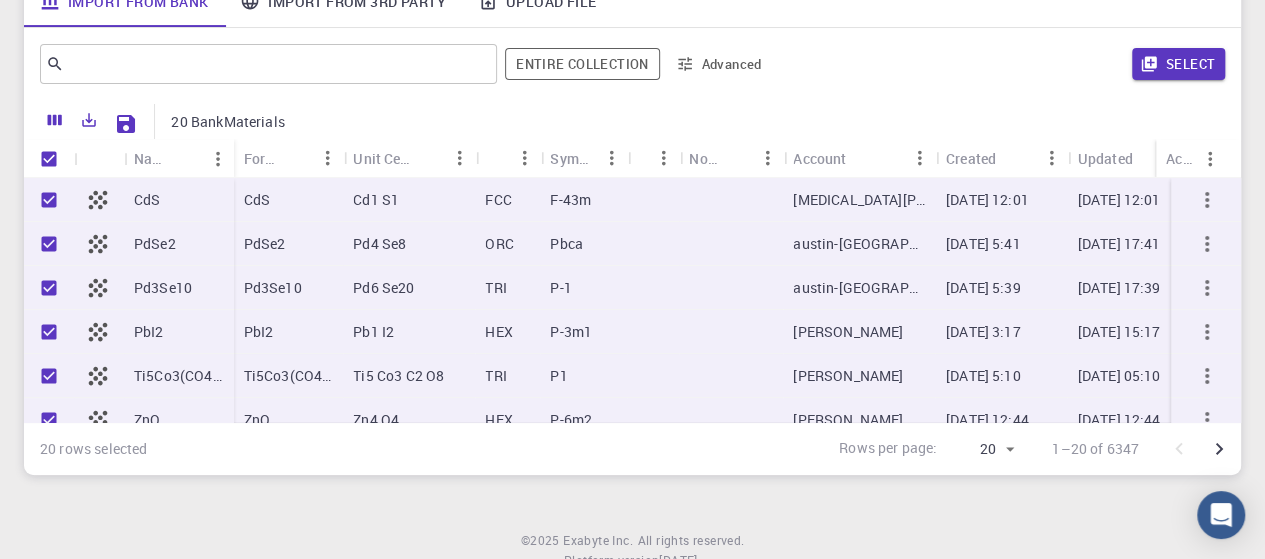 scroll, scrollTop: 62, scrollLeft: 0, axis: vertical 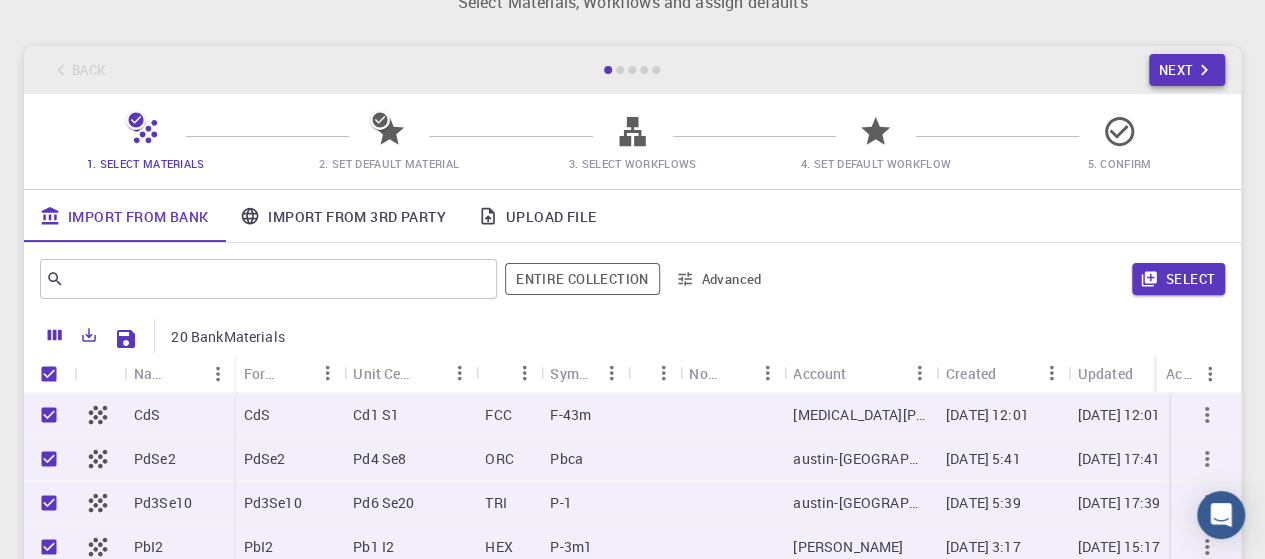 click on "Next" at bounding box center [1187, 70] 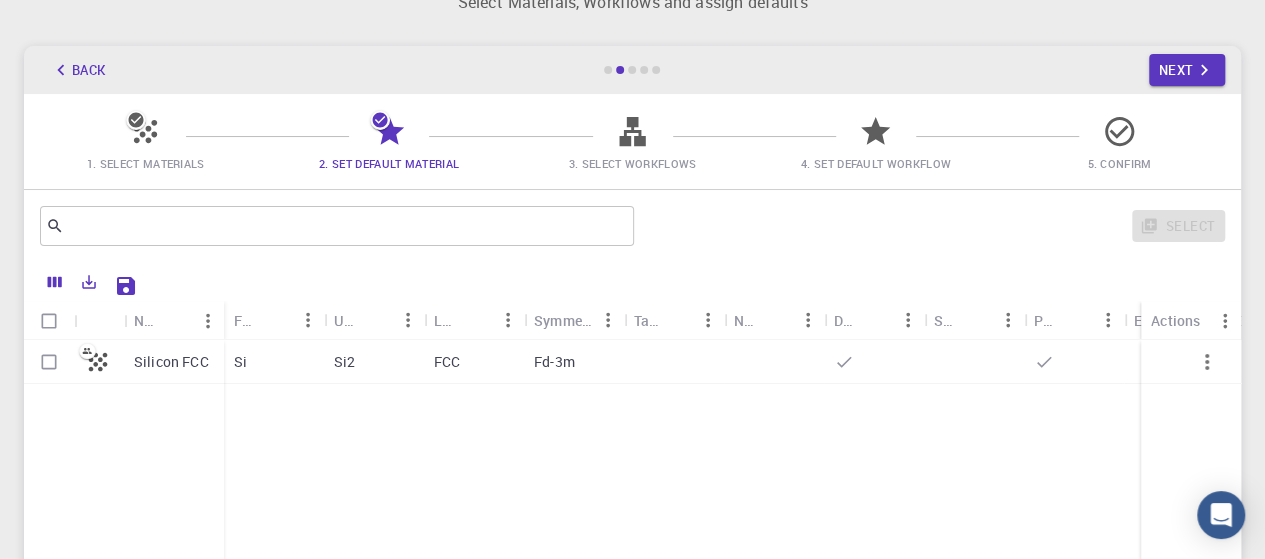 click at bounding box center [49, 321] 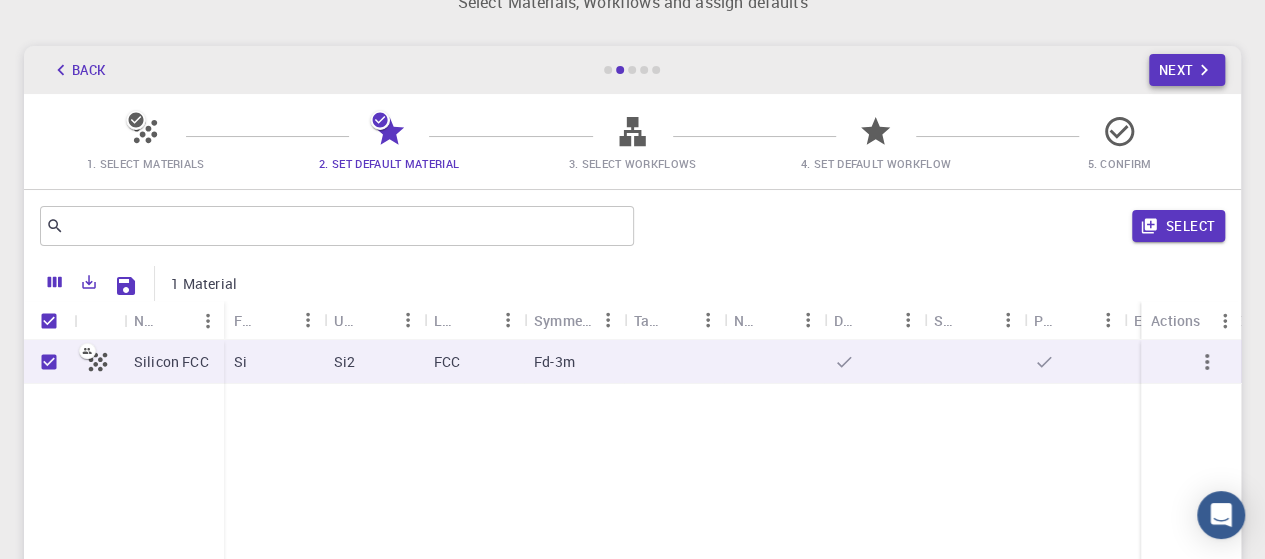 click on "Next" at bounding box center (1187, 70) 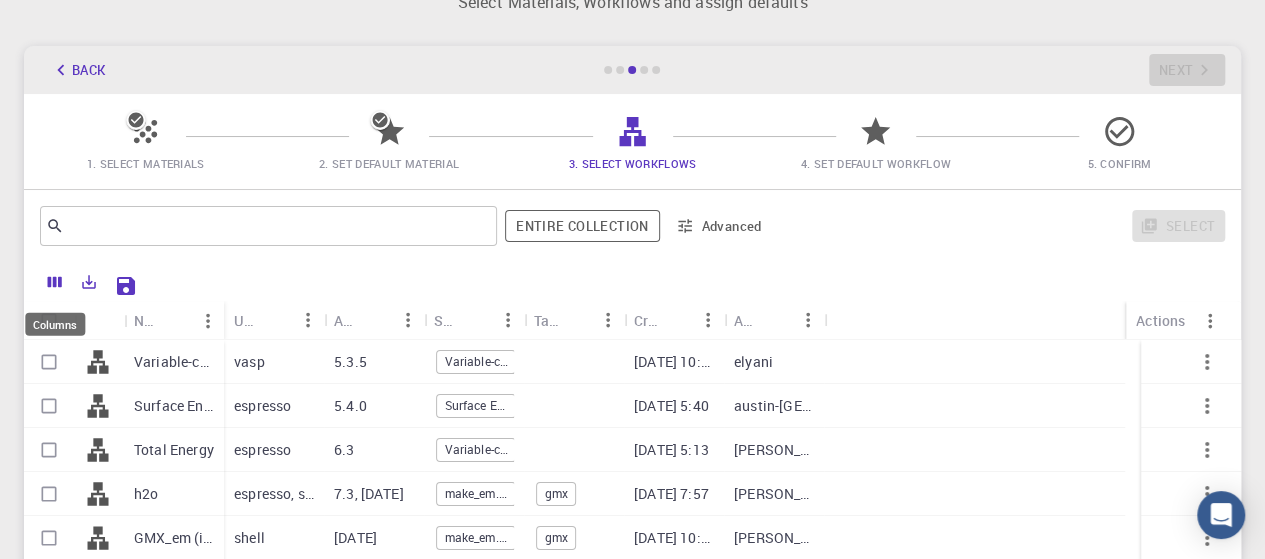 click on "Columns" at bounding box center [55, 324] 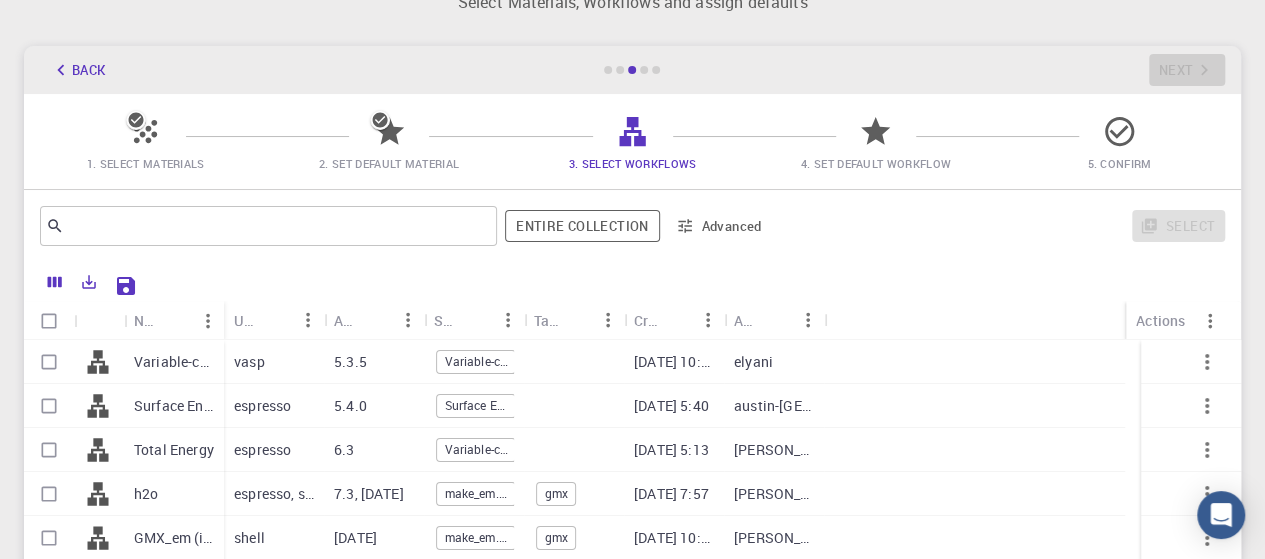 click at bounding box center (49, 321) 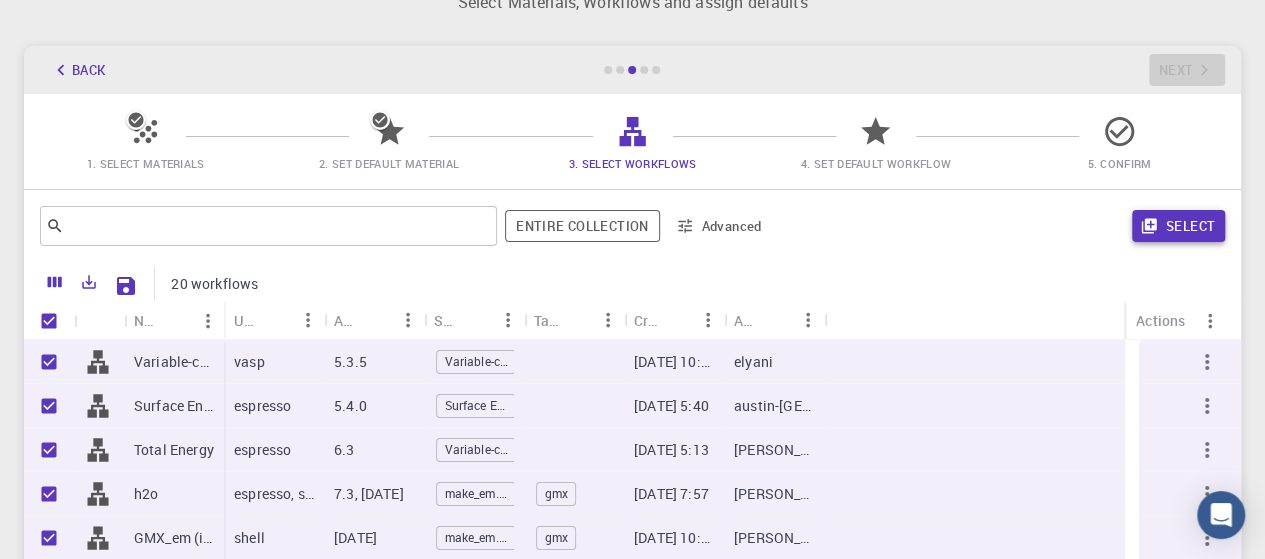 click on "Select" at bounding box center (1178, 226) 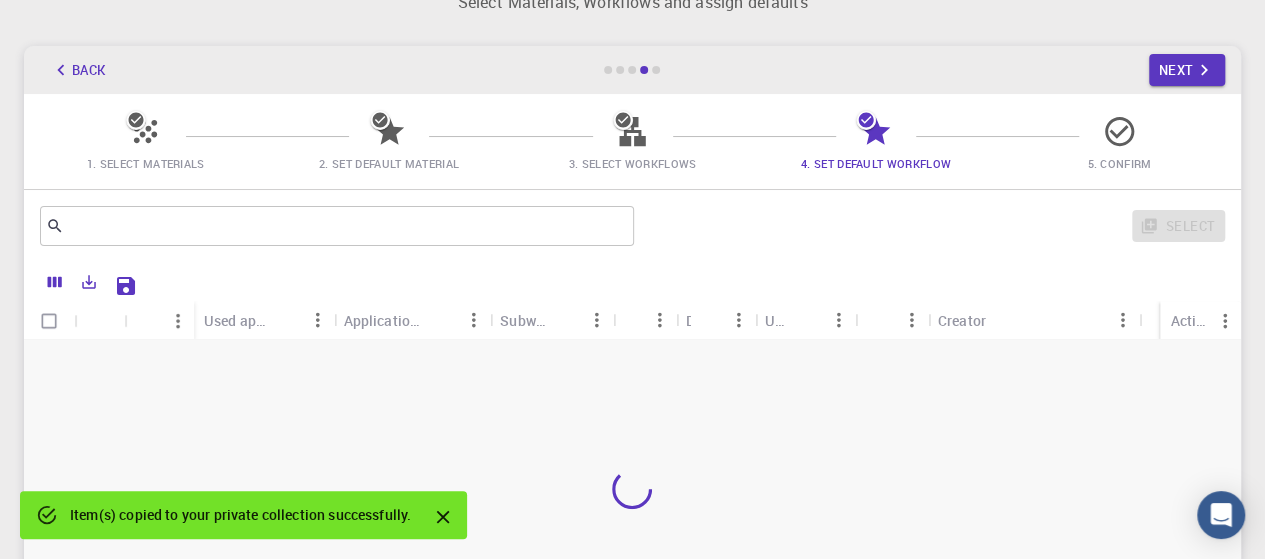 click at bounding box center [49, 321] 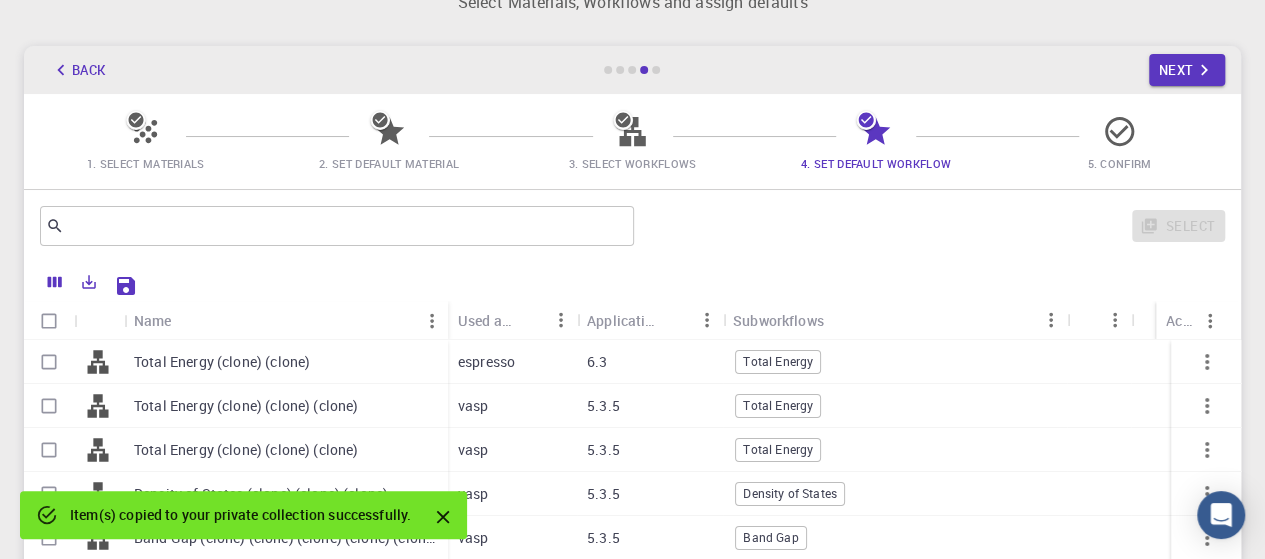 click at bounding box center (49, 321) 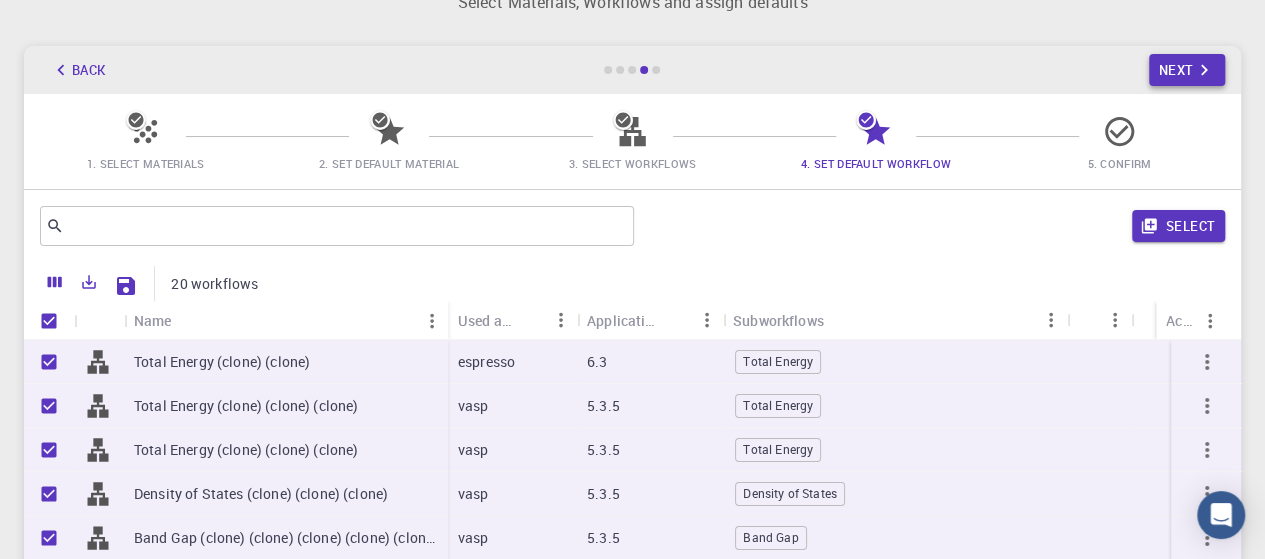 click on "Next" at bounding box center [1187, 70] 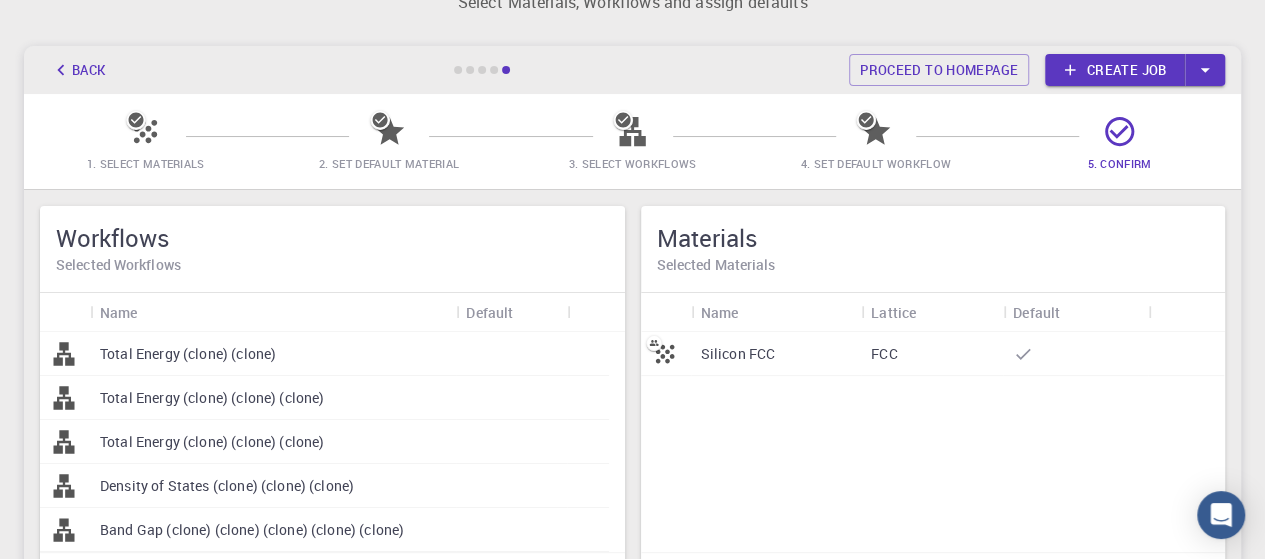 click 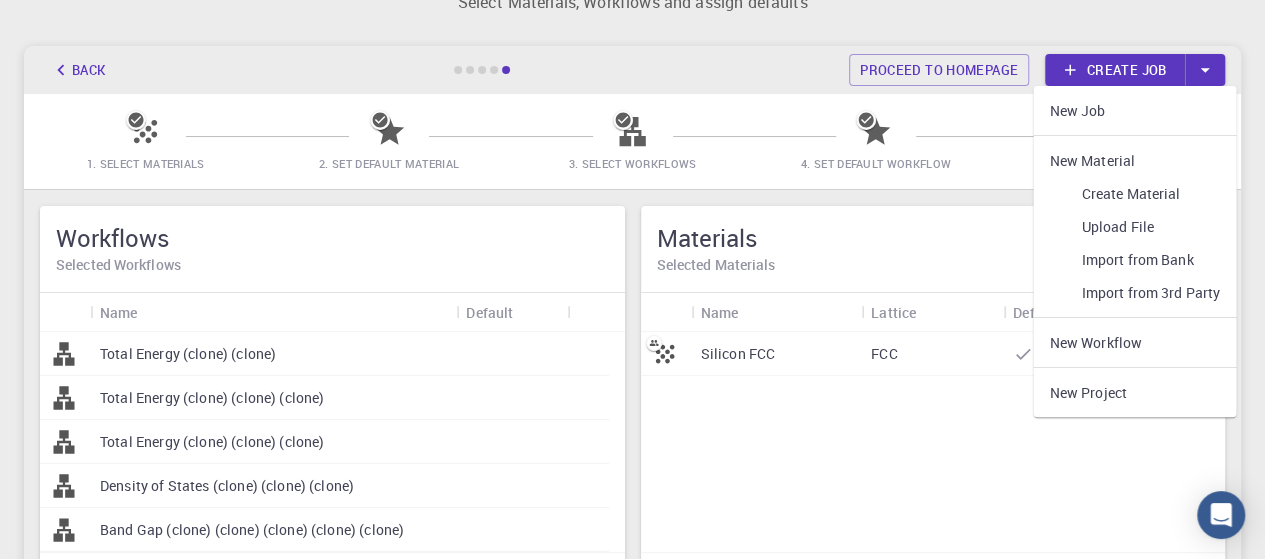 click on "New Project" at bounding box center [1134, 392] 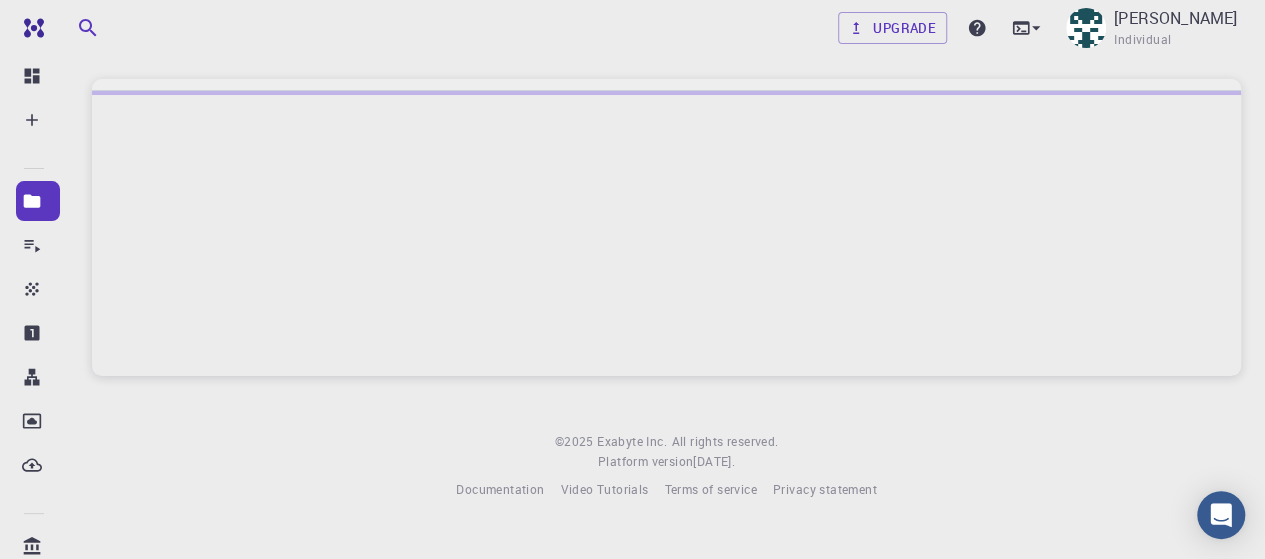 scroll, scrollTop: 0, scrollLeft: 0, axis: both 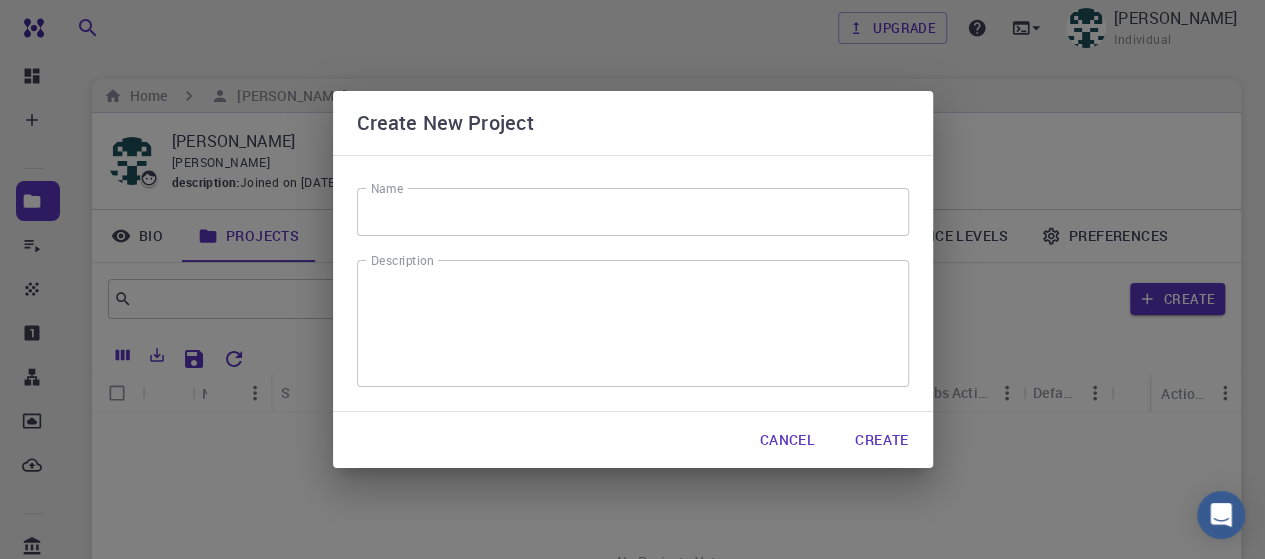 click on "Name" at bounding box center [633, 212] 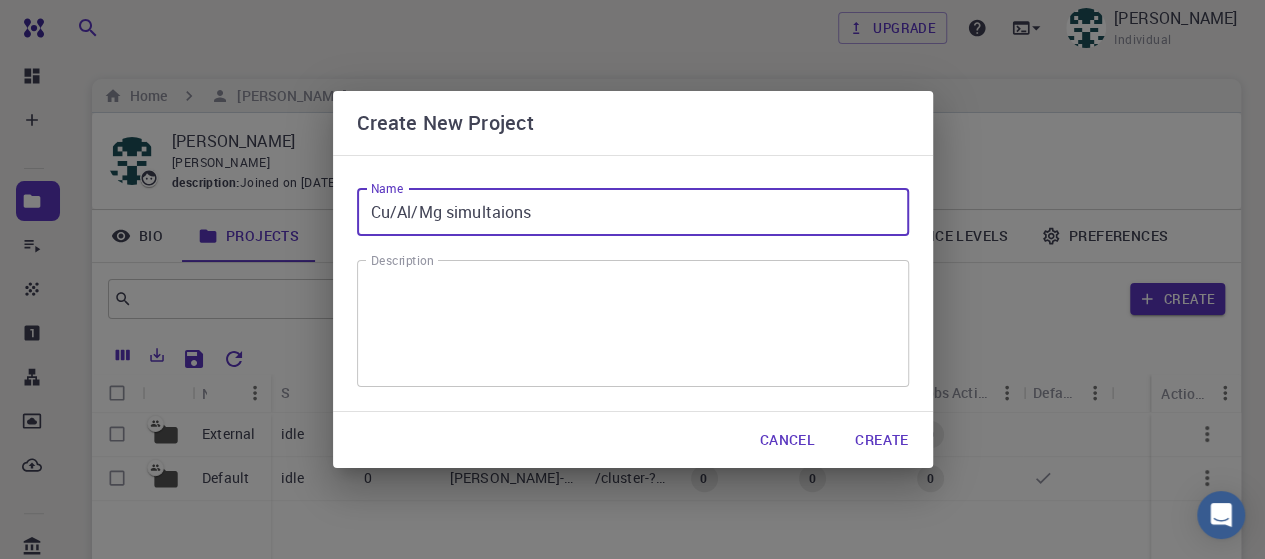 type on "Cu/Al/Mg simultaions" 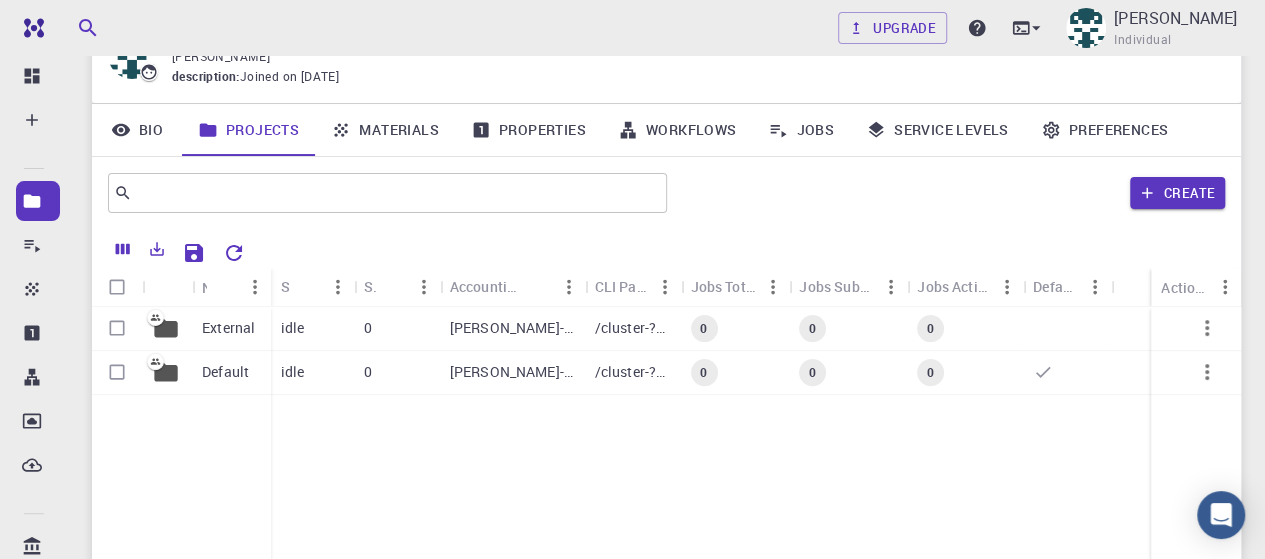 scroll, scrollTop: 100, scrollLeft: 0, axis: vertical 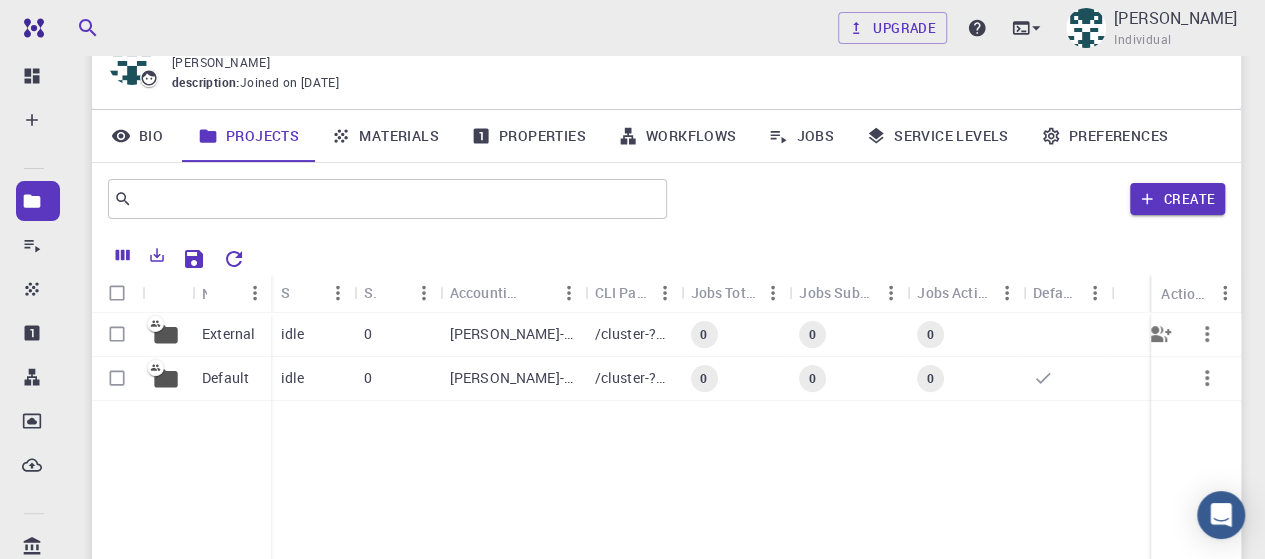 click on "External" at bounding box center (231, 335) 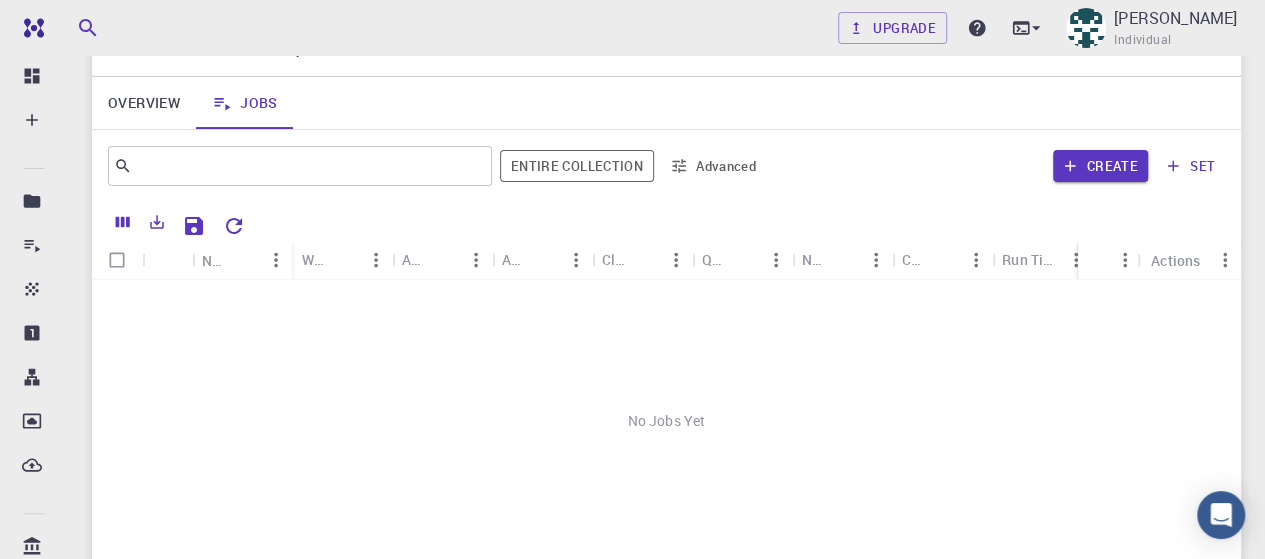 scroll, scrollTop: 100, scrollLeft: 0, axis: vertical 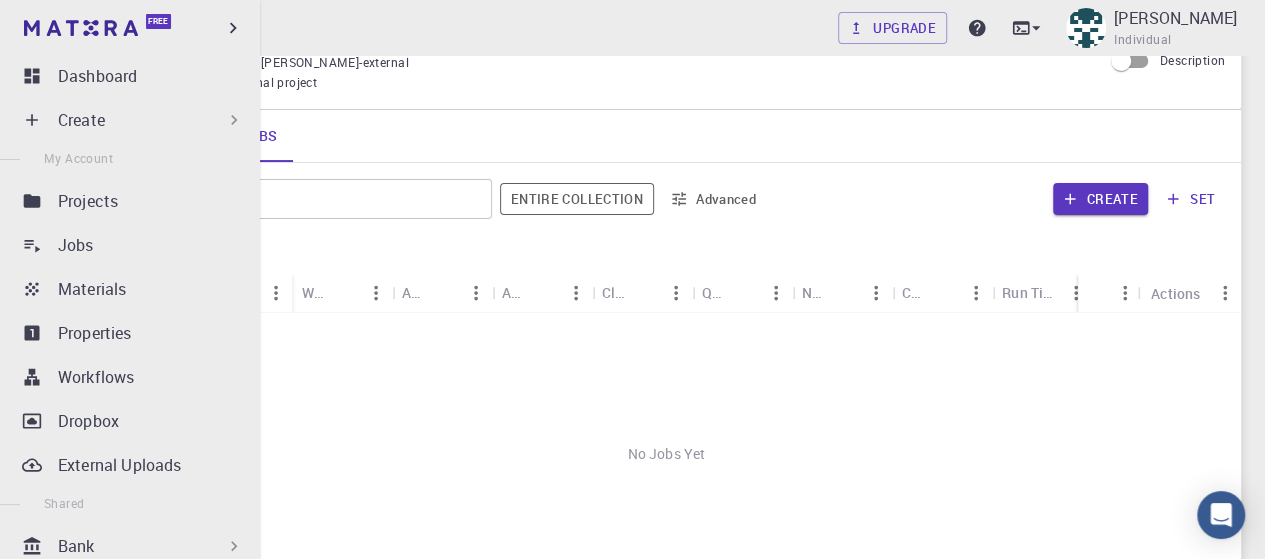 click on "Create" at bounding box center (81, 120) 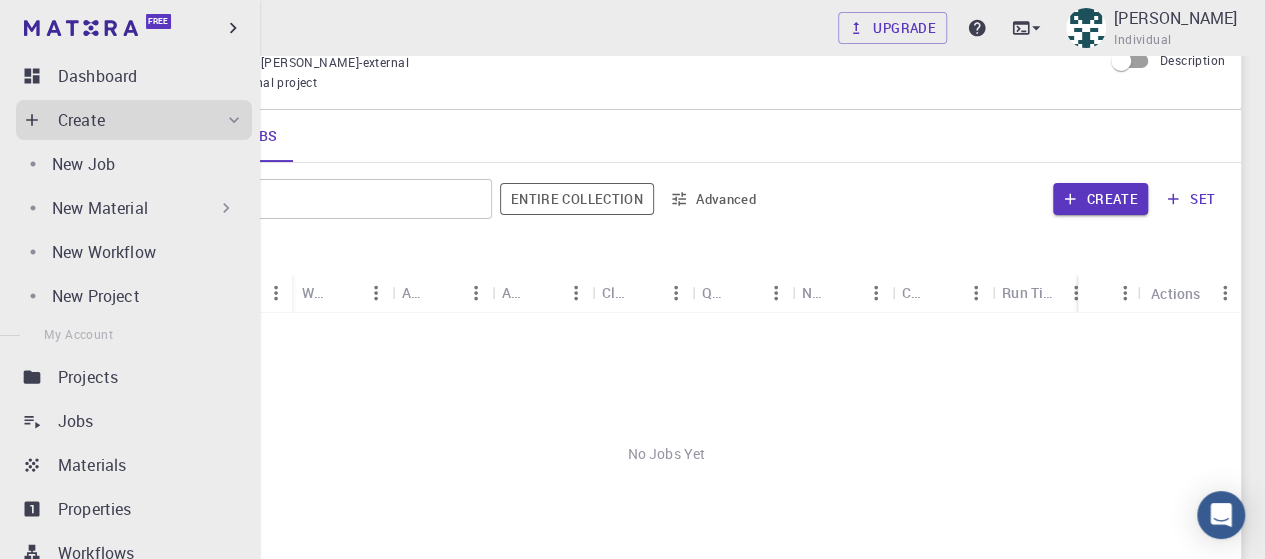 click on "New Material" at bounding box center [130, 208] 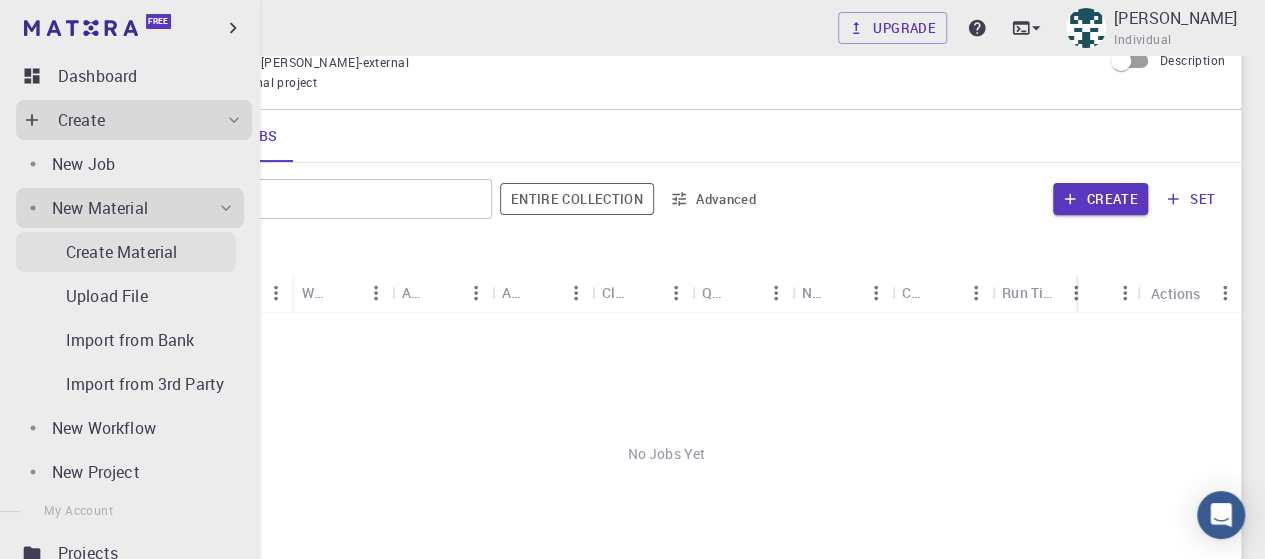 click on "Create Material" at bounding box center (121, 252) 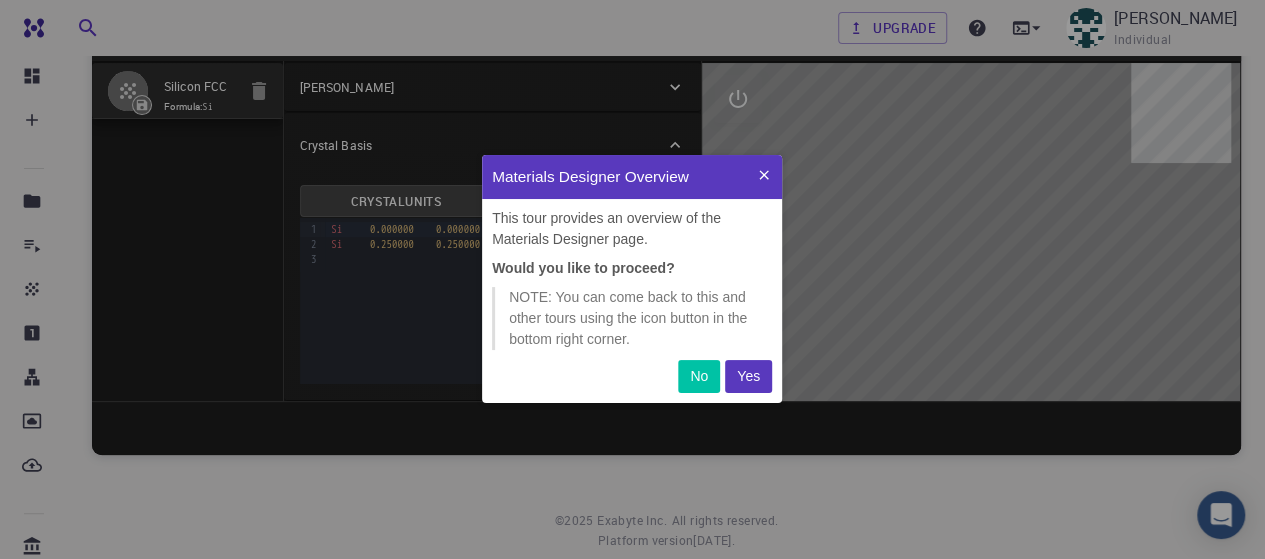 scroll, scrollTop: 0, scrollLeft: 0, axis: both 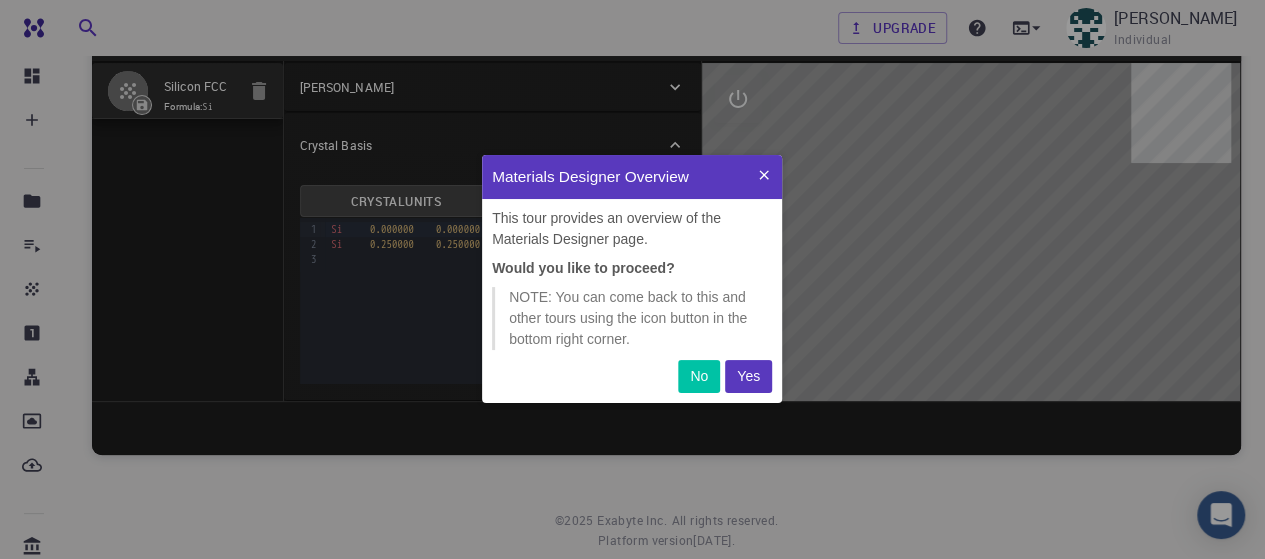 click on "Yes" at bounding box center (748, 376) 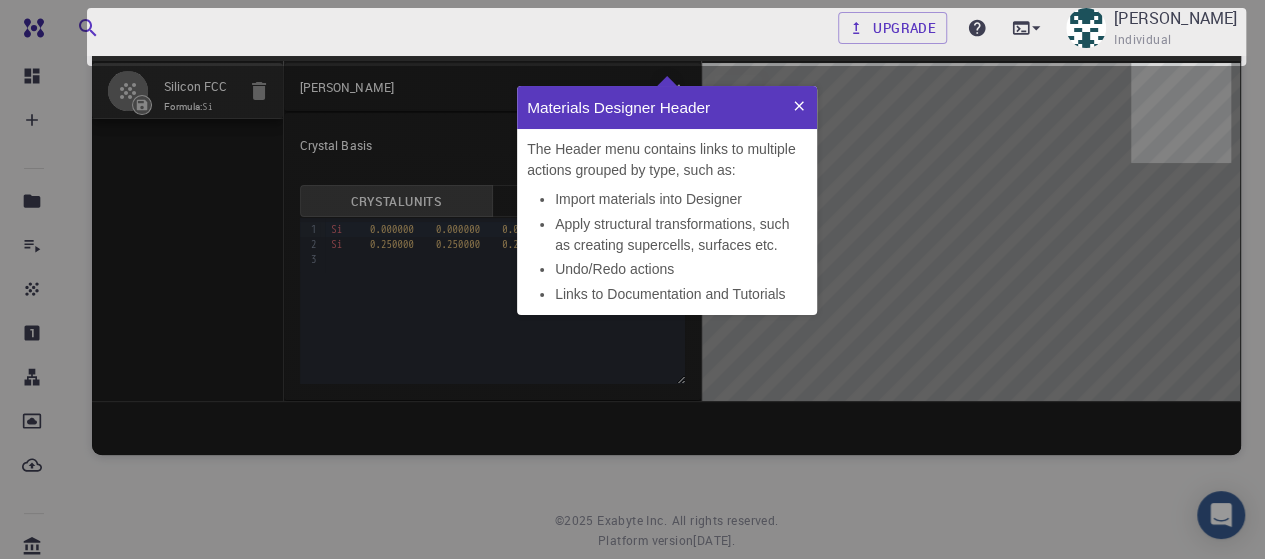 scroll, scrollTop: 0, scrollLeft: 0, axis: both 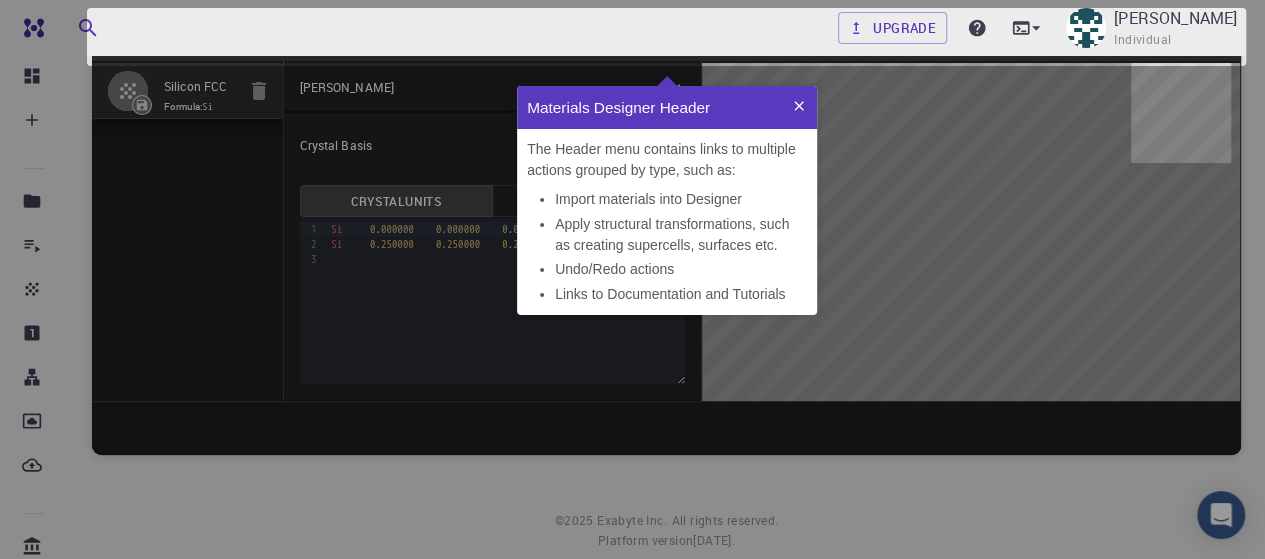 click 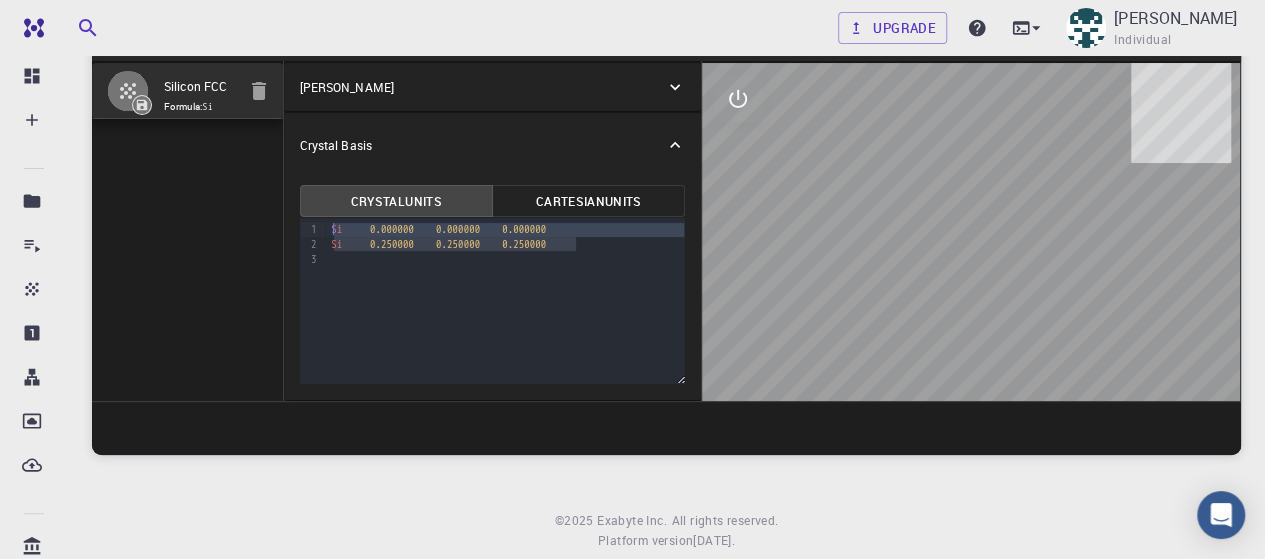 drag, startPoint x: 576, startPoint y: 243, endPoint x: 236, endPoint y: 217, distance: 340.99268 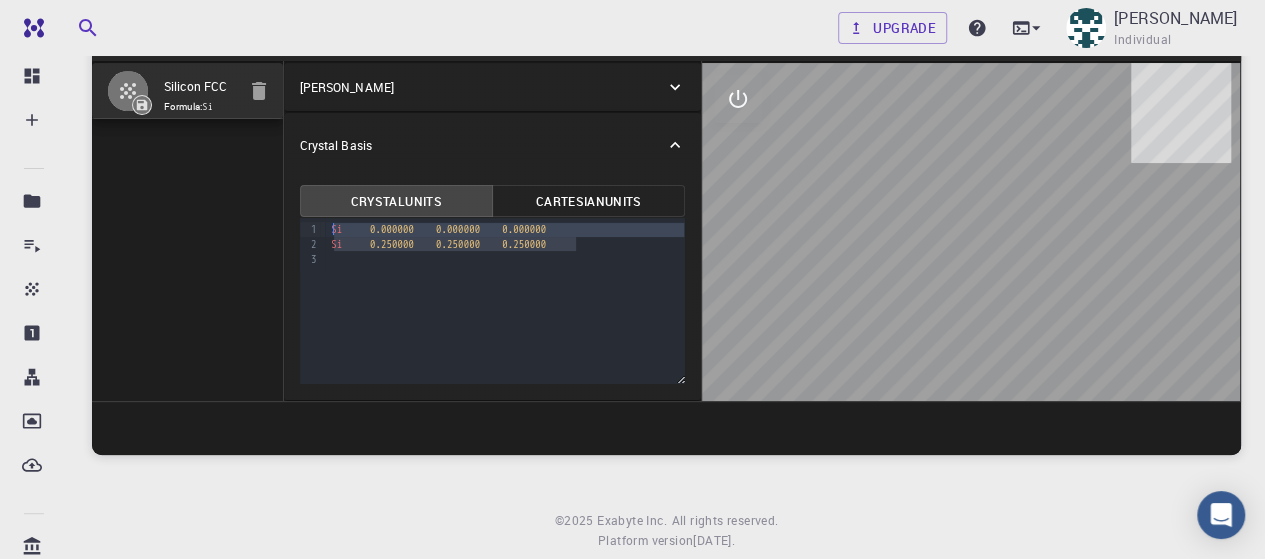 click on "Silicon FCC Formula:  Si Crystal Lattice Lattice units angstrom angstrom Lattice units Lattice type Face-centered Cubic FCC Lattice type Lattice 'a' 3.8669997952417843 Lattice 'a' Lattice 'b' 3.8669998461227024 Lattice 'b' Lattice 'c' 3.867 Lattice 'c' angle (b^c) 59.9999986836772 angle (b^c) angle (a^c) 59.999998248423154 angle (a^c) angle (a^b) 59.99999432867027 angle (a^b) Lattice units Scale Interatomic Distances 0 Lattice units Apply Edits Crystal Basis Crystal  Units Cartesian  Units 9 1 2 3 › Si       0.000000      0.000000      0.000000   Si       0.250000      0.250000      0.250000" at bounding box center (666, 231) 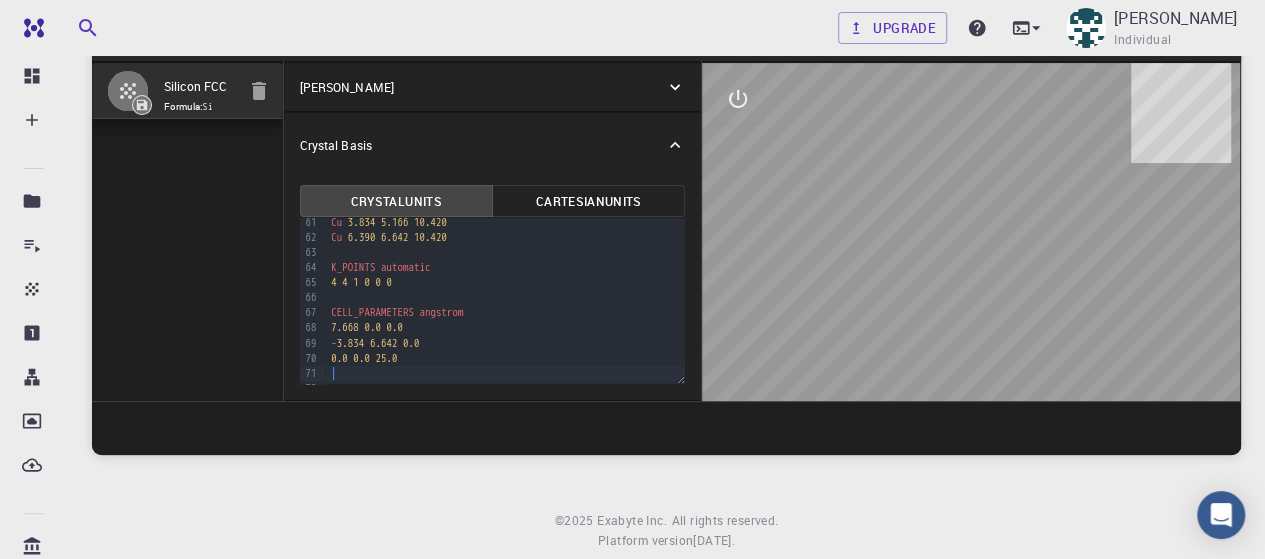 scroll, scrollTop: 929, scrollLeft: 0, axis: vertical 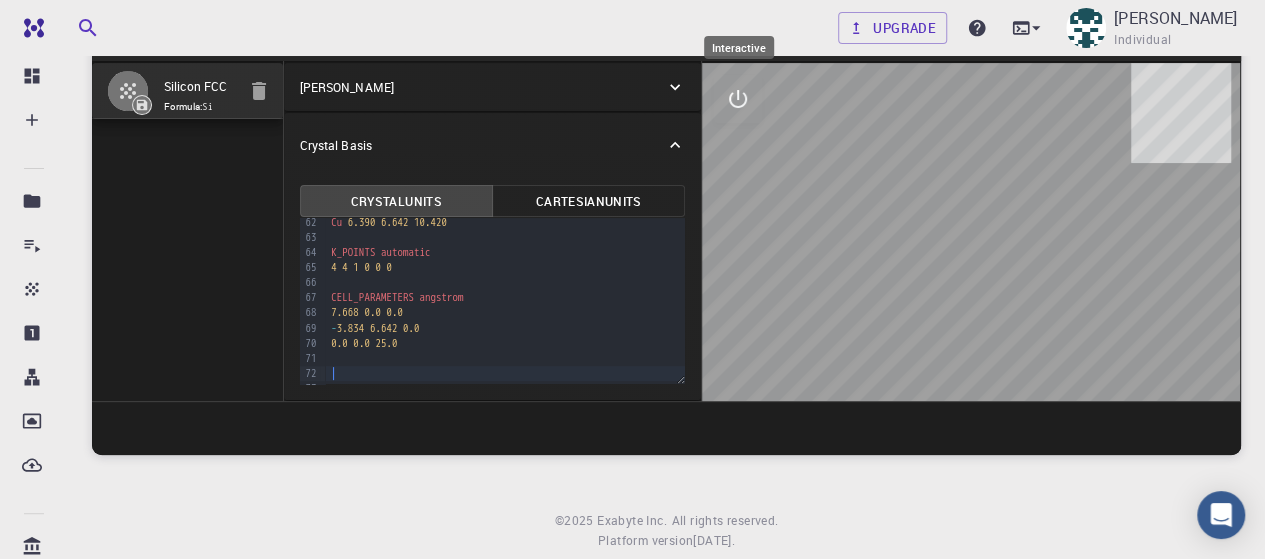 click 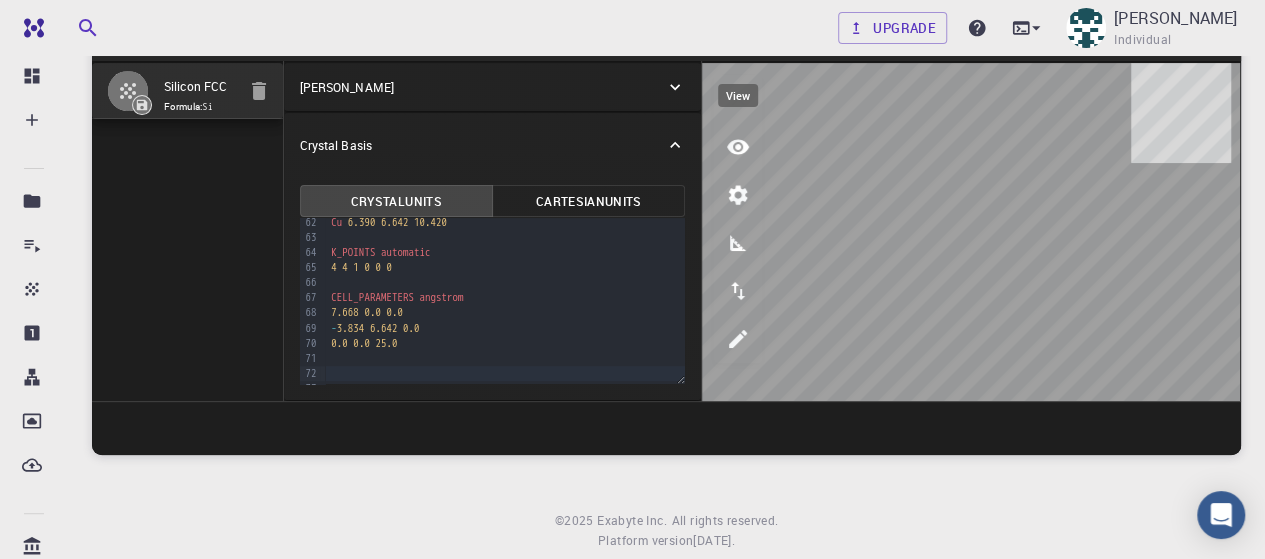 click 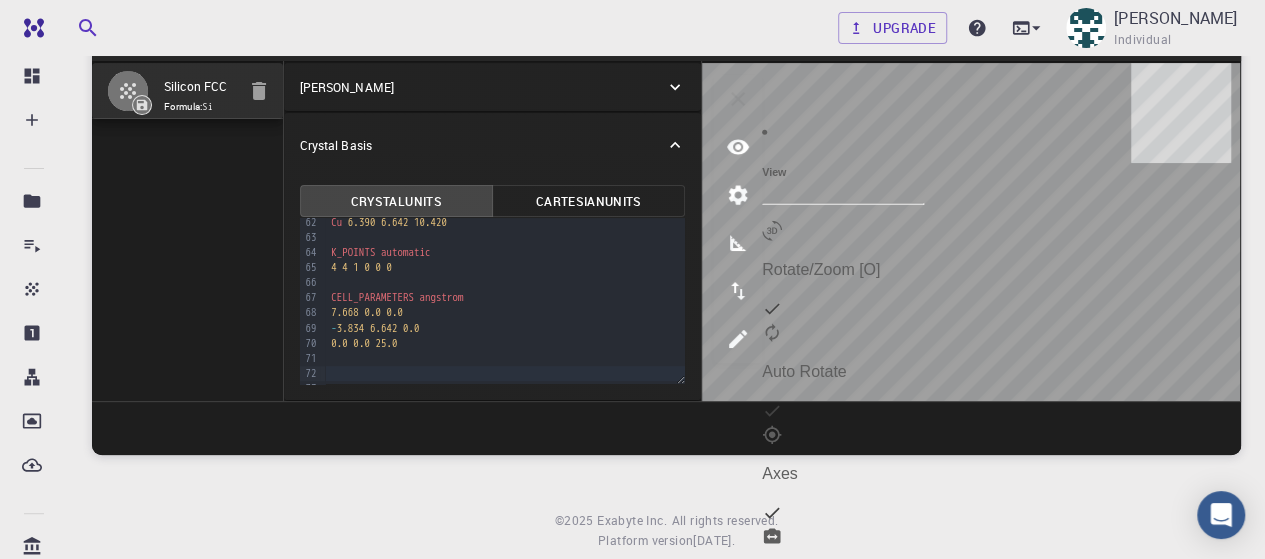 click on "Upgrade [PERSON_NAME] Individual Home [PERSON_NAME] Materials - New Material Input/Output Edit View Advanced Help Silicon FCC Formula:  Si Crystal Lattice Lattice units angstrom angstrom Lattice units Lattice type Face-centered Cubic FCC Lattice type Lattice 'a' 3.8669997952417843 Lattice 'a' Lattice 'b' 3.8669998461227024 Lattice 'b' Lattice 'c' 3.867 Lattice 'c' angle (b^c) 59.9999986836772 angle (b^c) angle (a^c) 59.999998248423154 angle (a^c) angle (a^b) 59.99999432867027 angle (a^b) Lattice units Scale Interatomic Distances 0 Lattice units Apply Edits Crystal Basis Crystal  Units Cartesian  Units Selection deleted 99 1 2 3 4 5 6 7 8 9 10 11 12 13 14 15 16 17 18 19 20 21 22 23 24 25 26 27 28 29 30 31 32 33 34 35 36 37 38 39 40 41 42 43 44 45 46 47 48 49 50 51 52 53 54 55 56 57 58 59 60 61 62 63 64 65 66 67 68 69 70 71 72 73 › & control    calculation   =   'relax' ,    prefix   =   'cu111' ,    outdir   =   './tmp/' ,    pseudo_dir   =   './pseudo/' ,    verbosity   =   'high' / &" at bounding box center (666, 255) 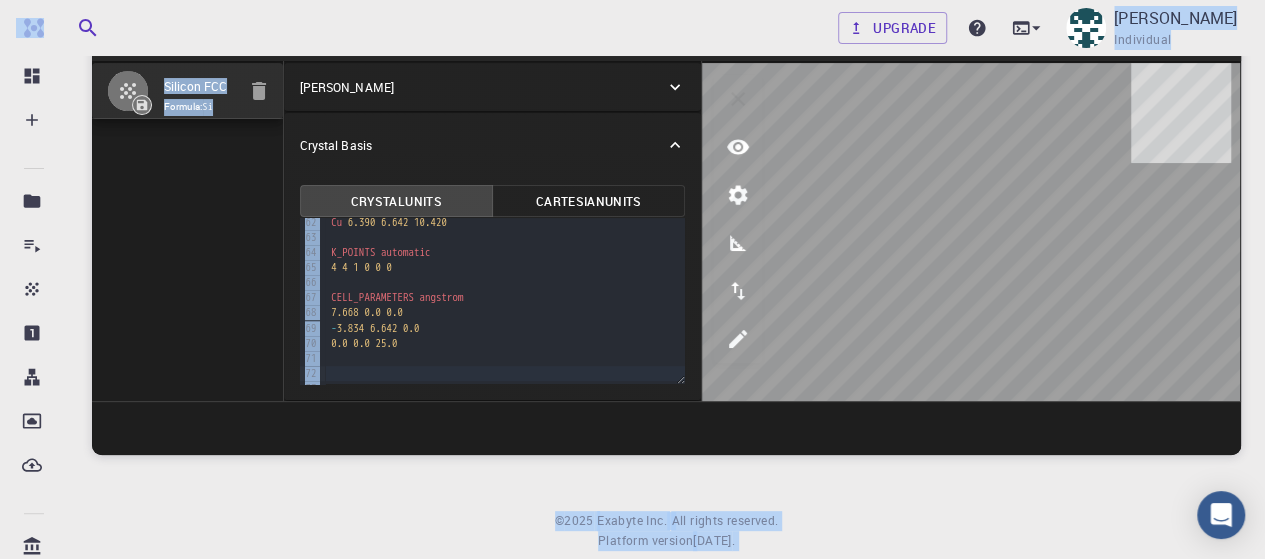 click on "- 3.834   6.642   0.0" at bounding box center (505, 328) 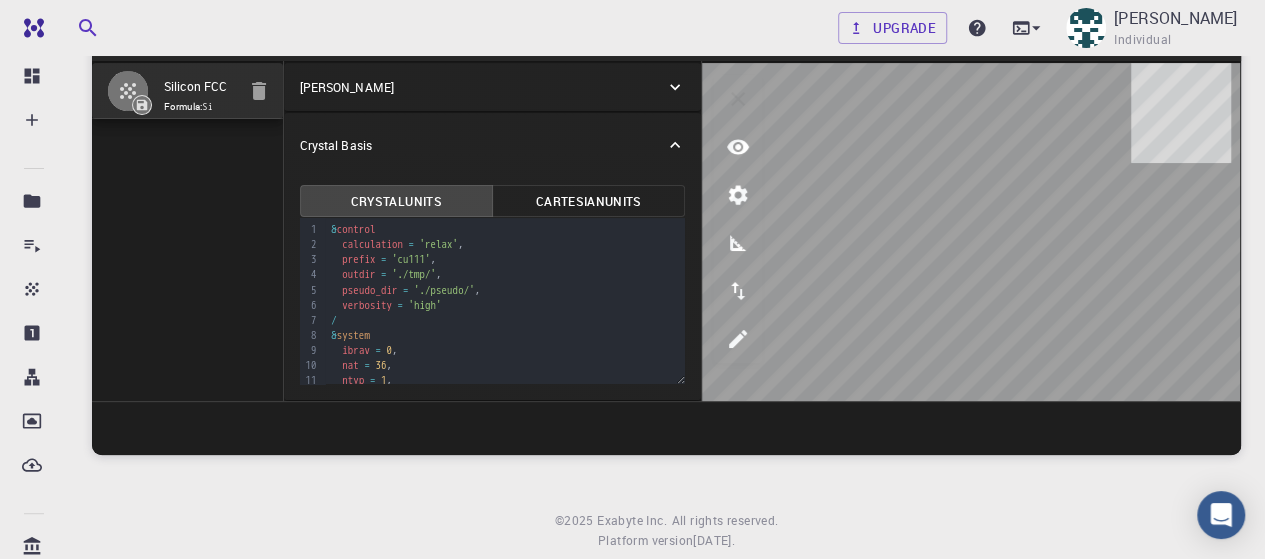 scroll, scrollTop: 914, scrollLeft: 0, axis: vertical 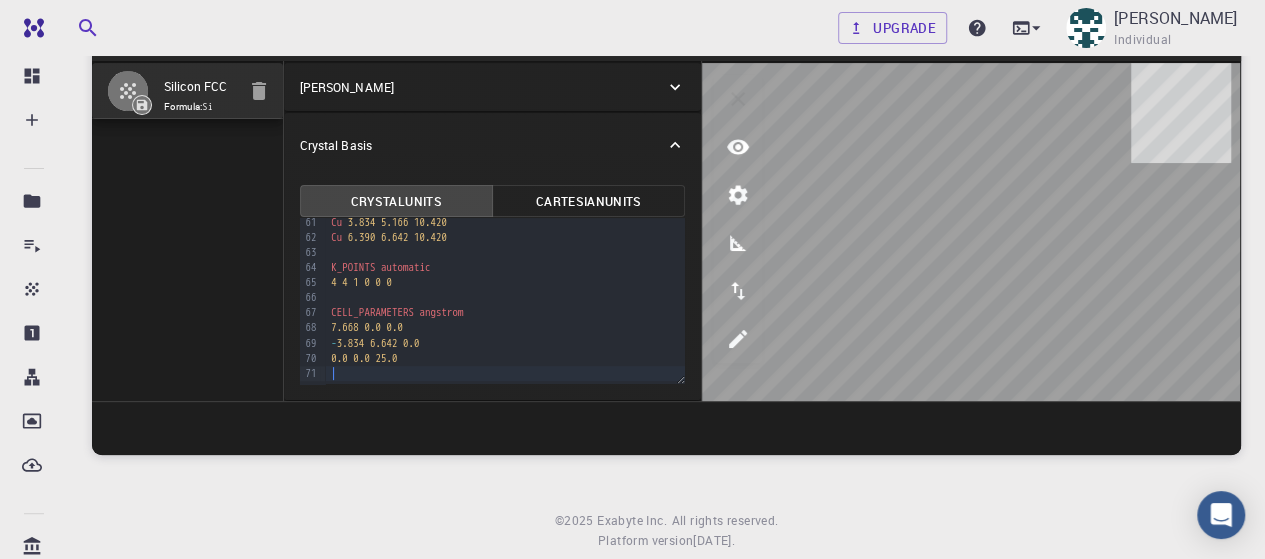 click on "[PERSON_NAME]" at bounding box center [347, 87] 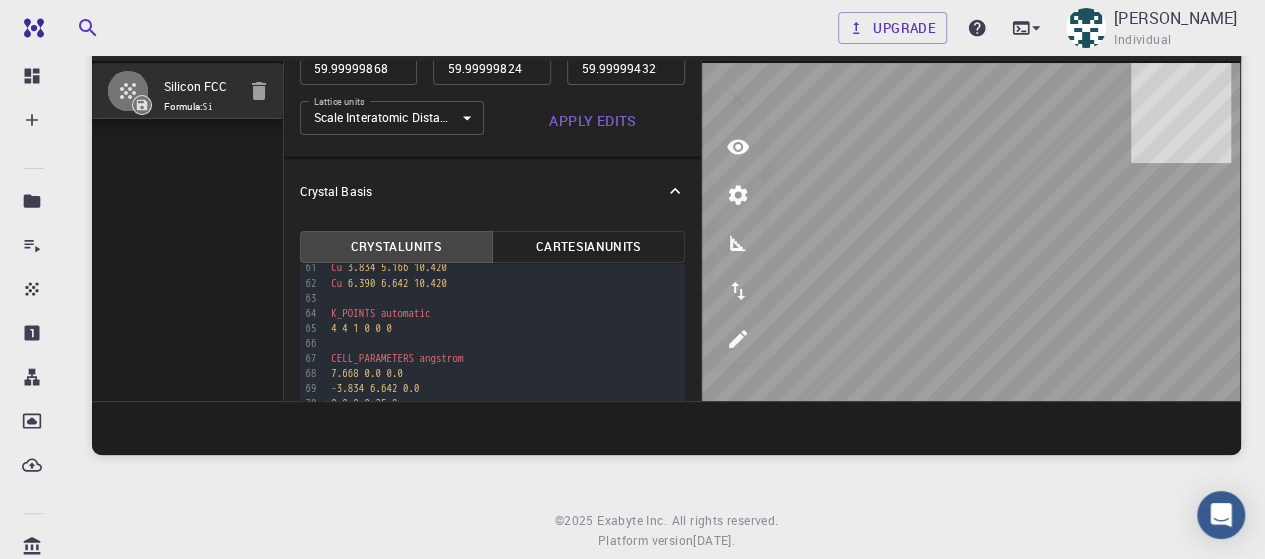 scroll, scrollTop: 229, scrollLeft: 0, axis: vertical 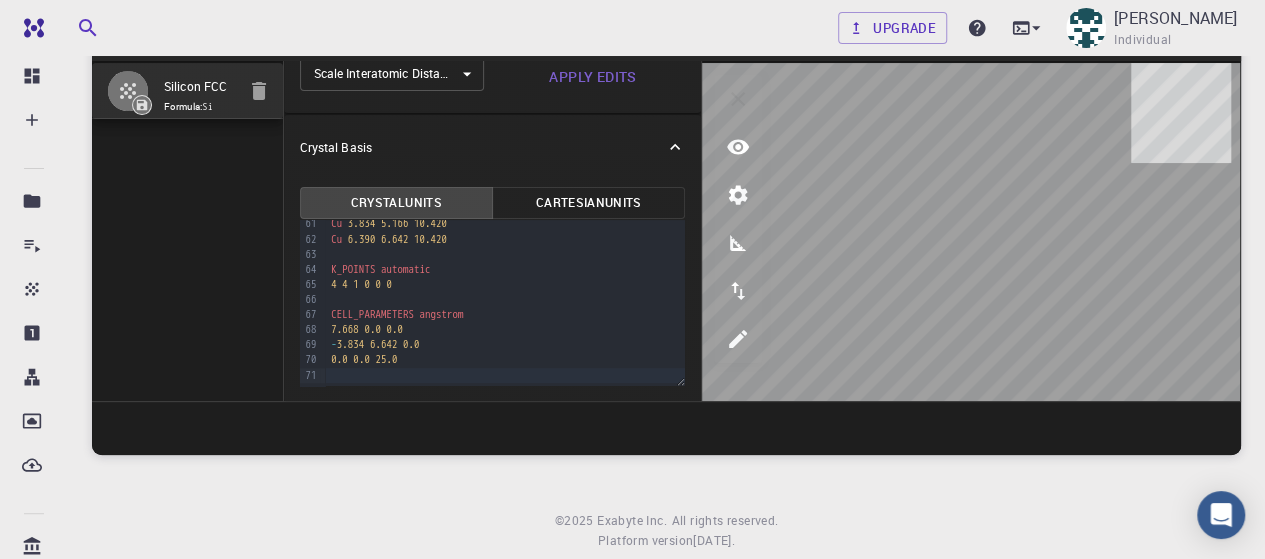 click 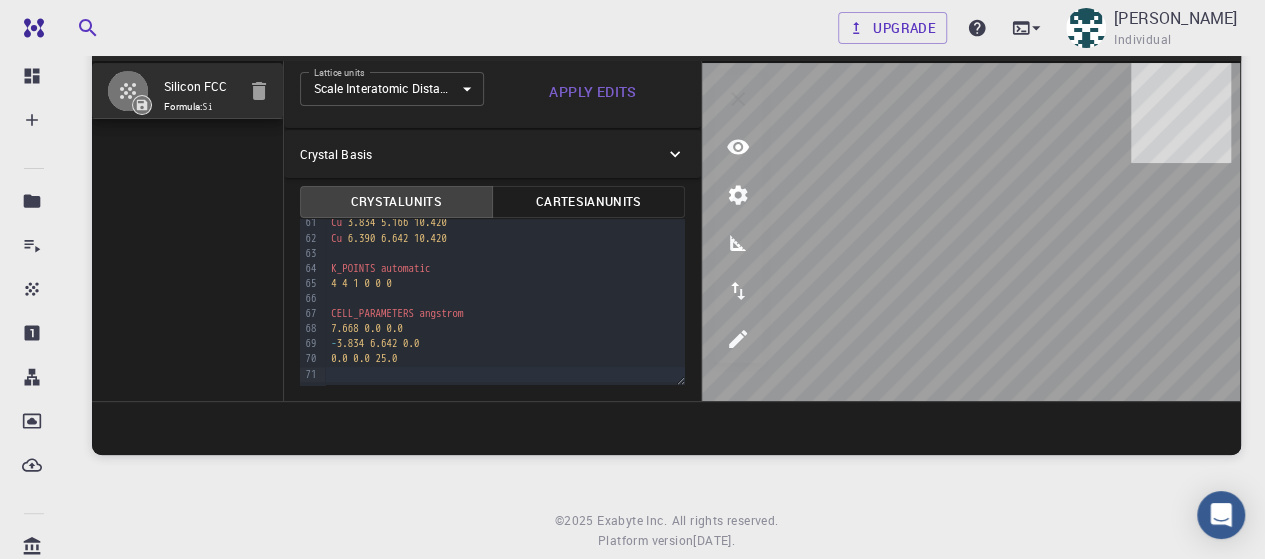 scroll, scrollTop: 0, scrollLeft: 0, axis: both 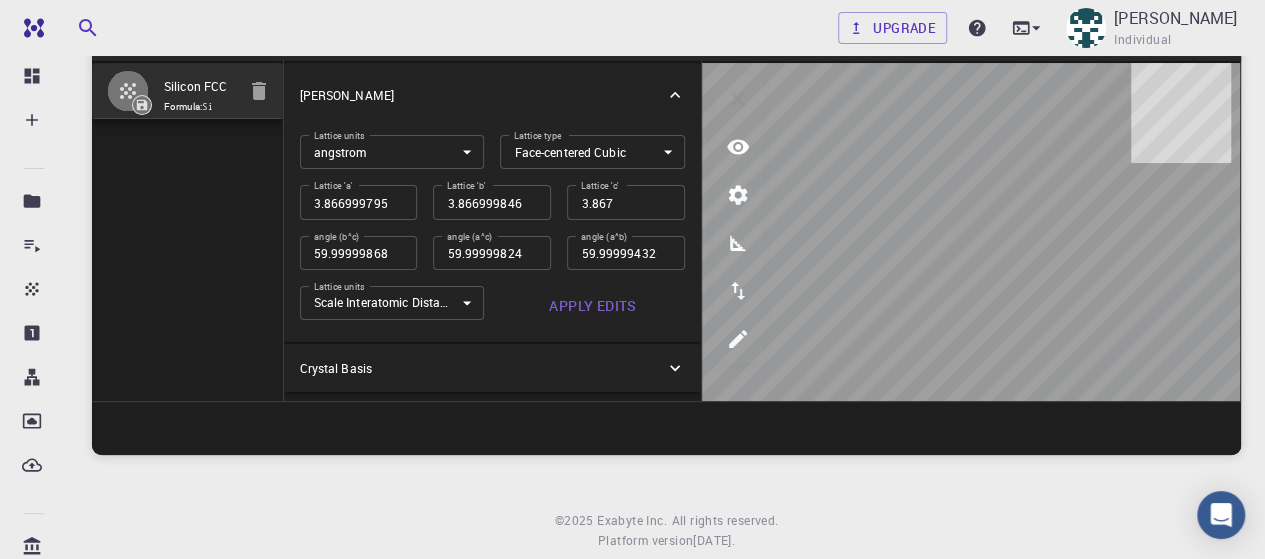 click 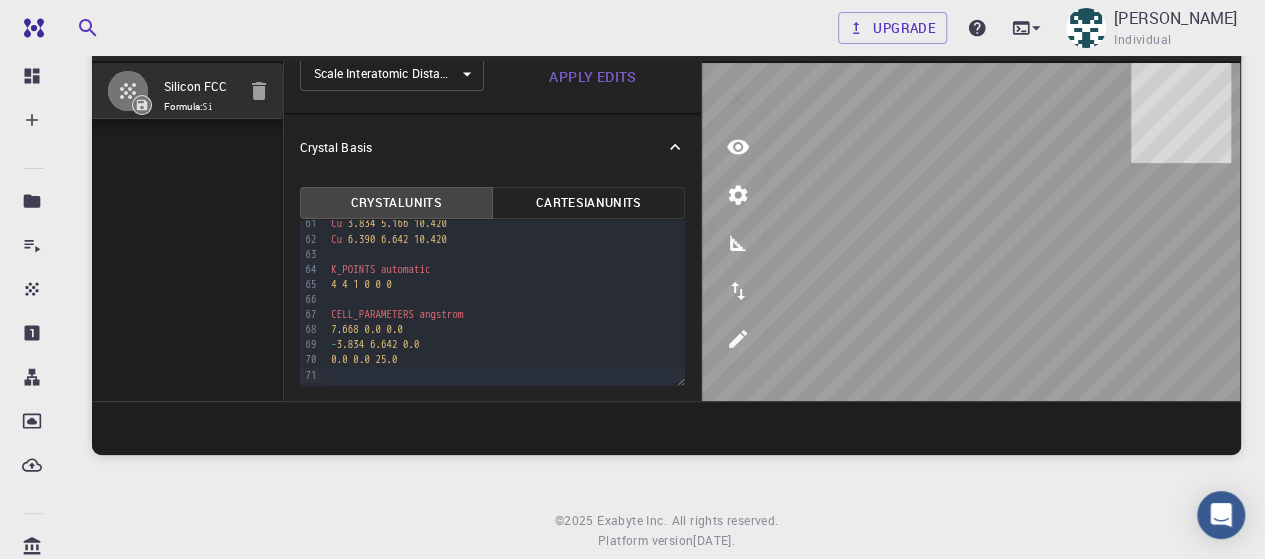scroll, scrollTop: 142, scrollLeft: 0, axis: vertical 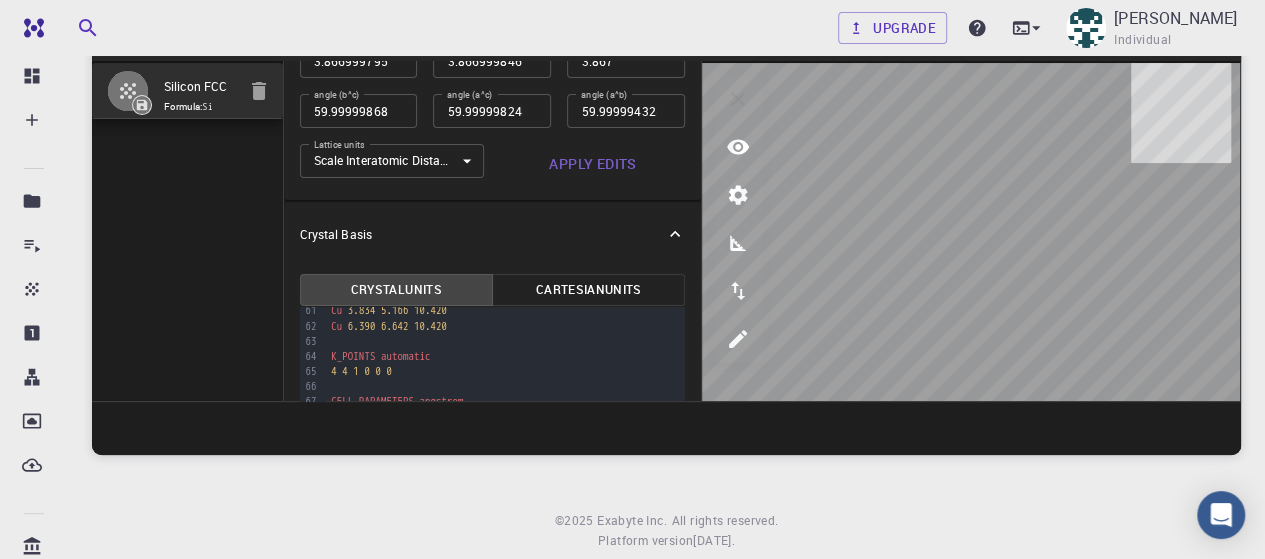 click on "Apply Edits" at bounding box center [592, 164] 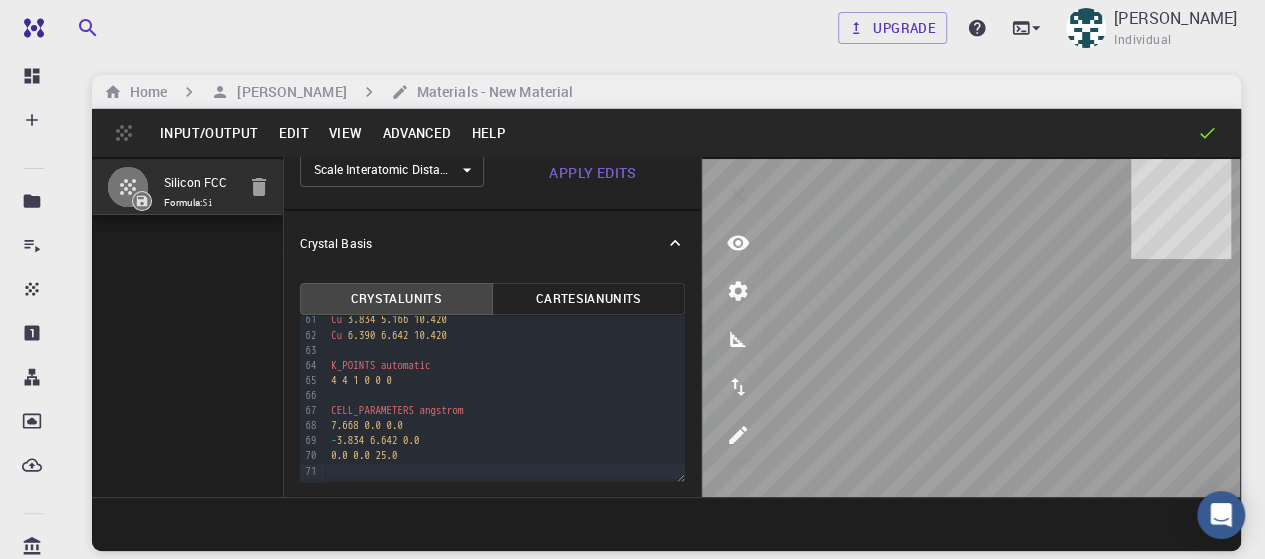 scroll, scrollTop: 0, scrollLeft: 0, axis: both 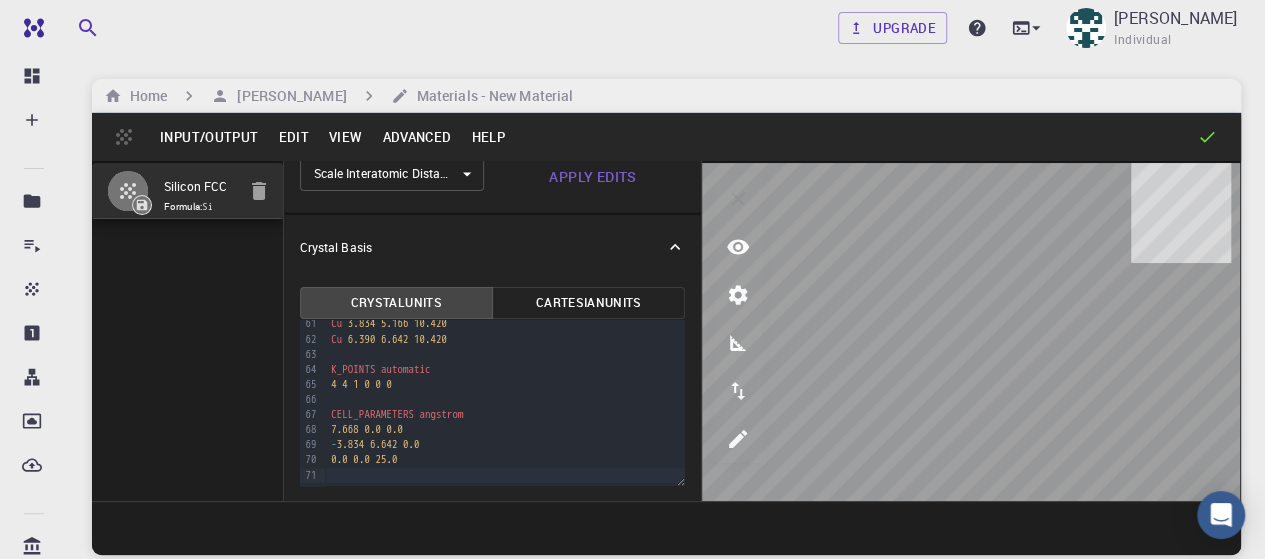 click on "Input/Output" at bounding box center [209, 137] 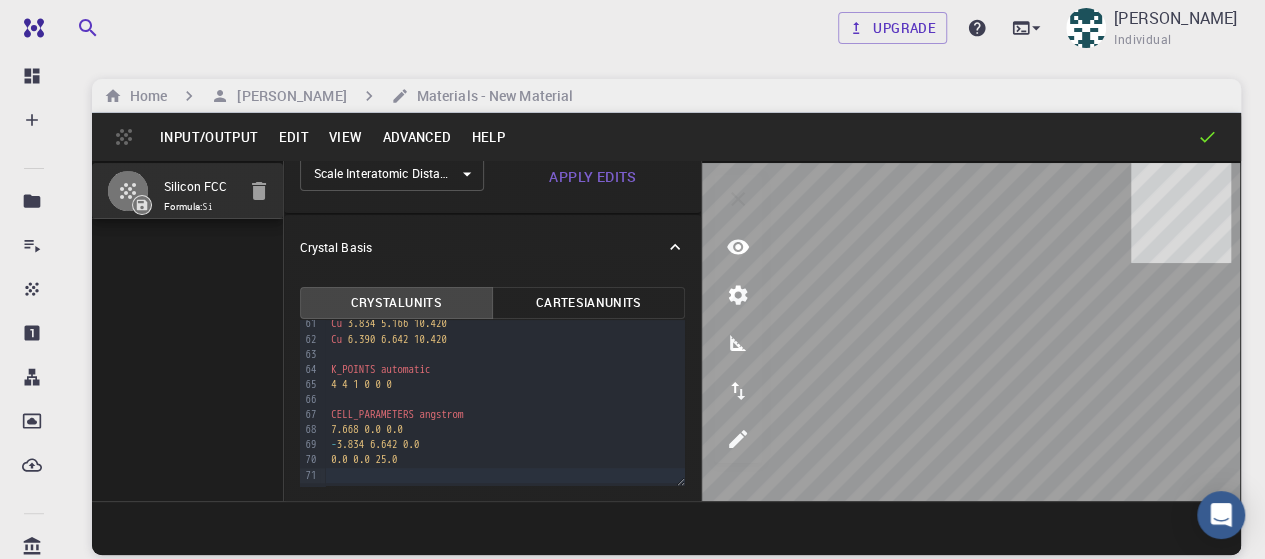 click at bounding box center (632, 727) 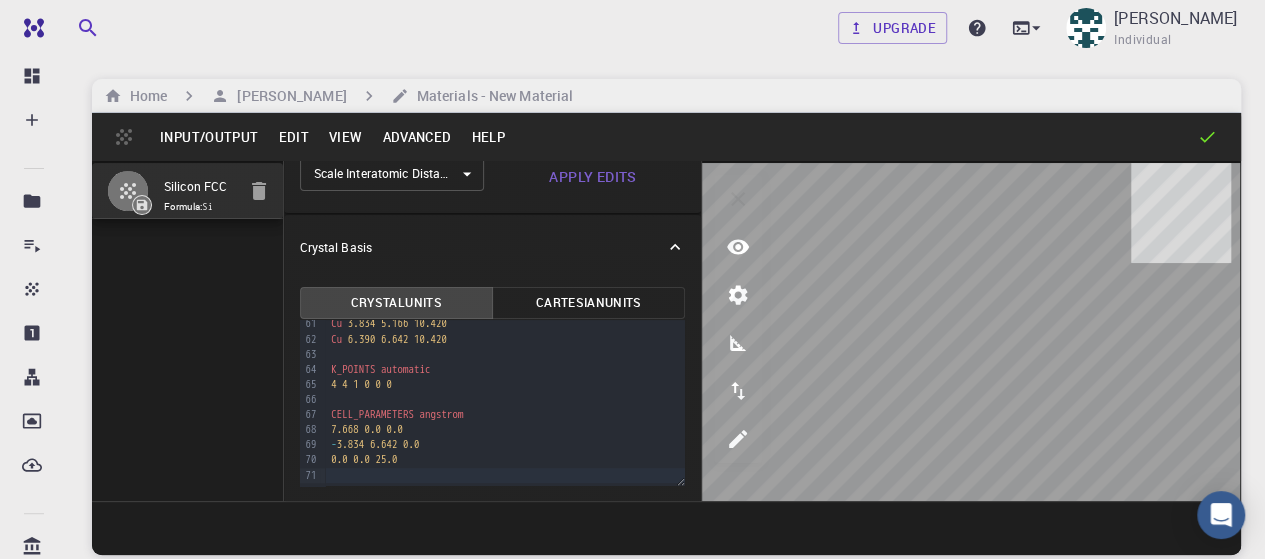 click on "Apply Edits" at bounding box center [592, 177] 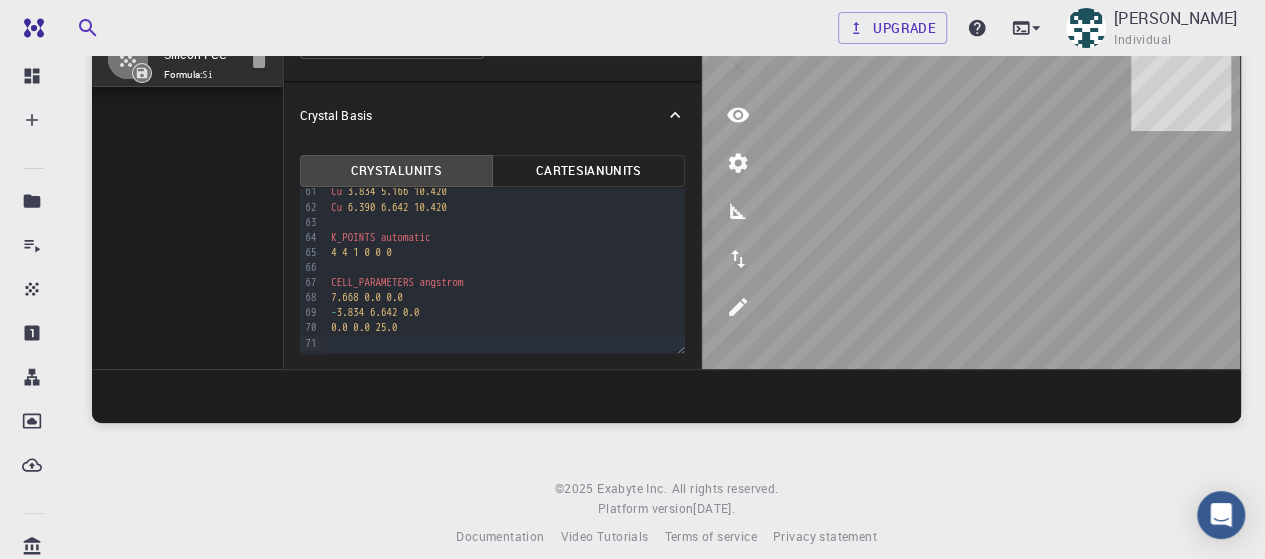 scroll, scrollTop: 153, scrollLeft: 0, axis: vertical 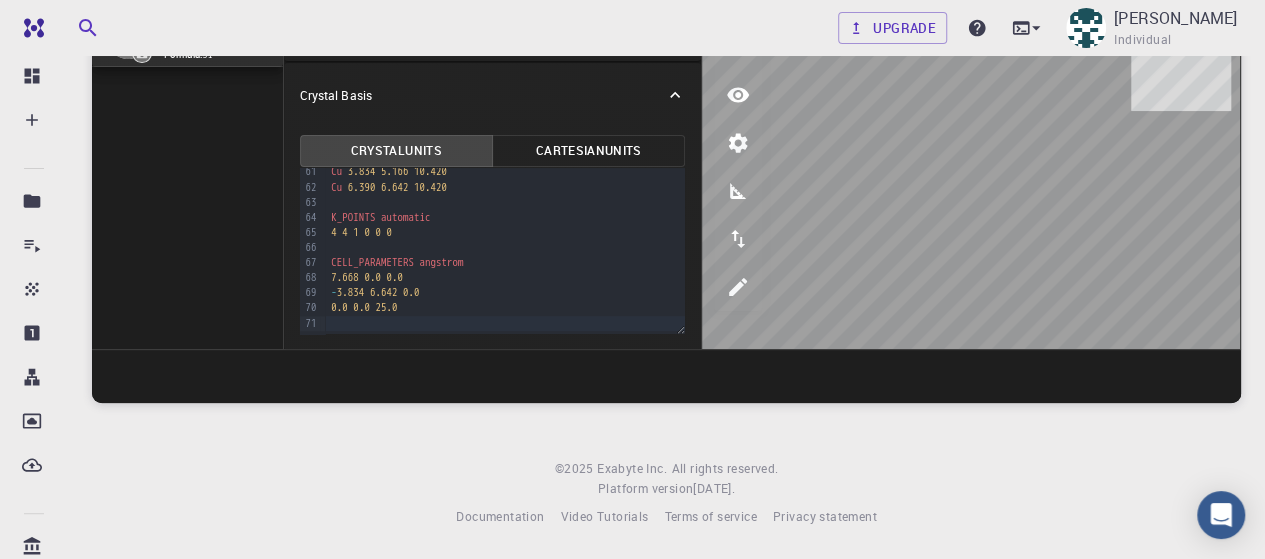 click at bounding box center [505, 323] 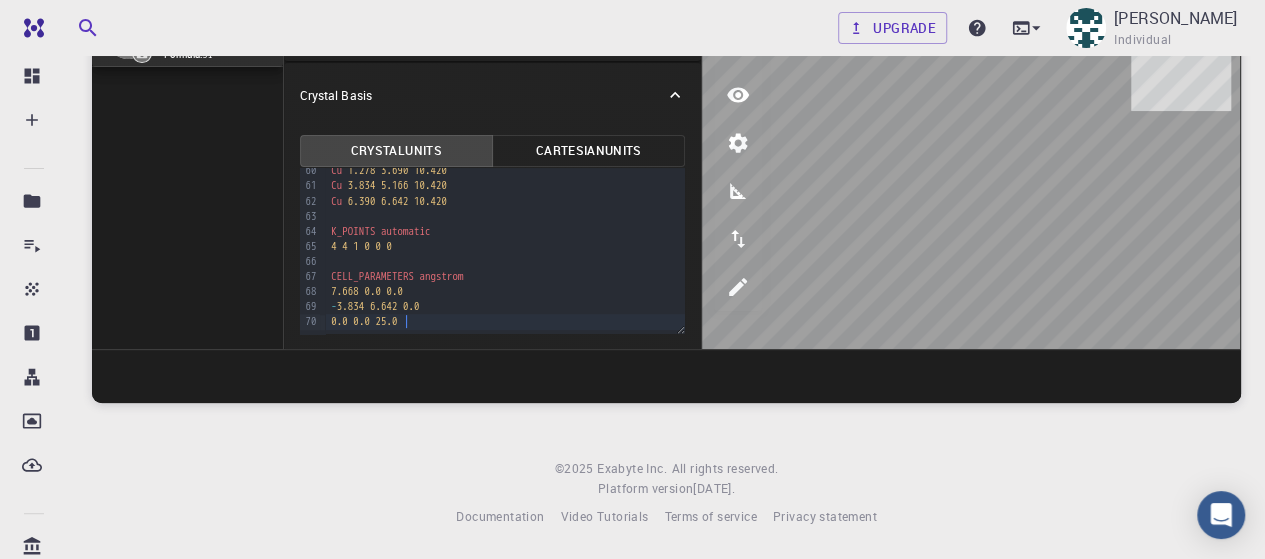 scroll, scrollTop: 900, scrollLeft: 0, axis: vertical 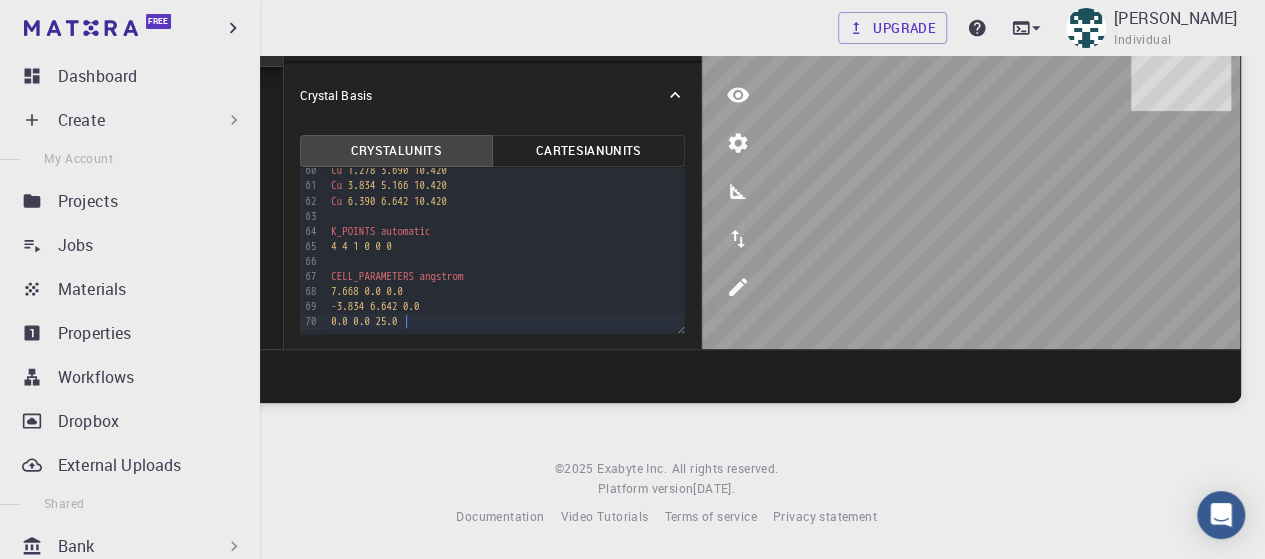 click on "Create" at bounding box center [81, 120] 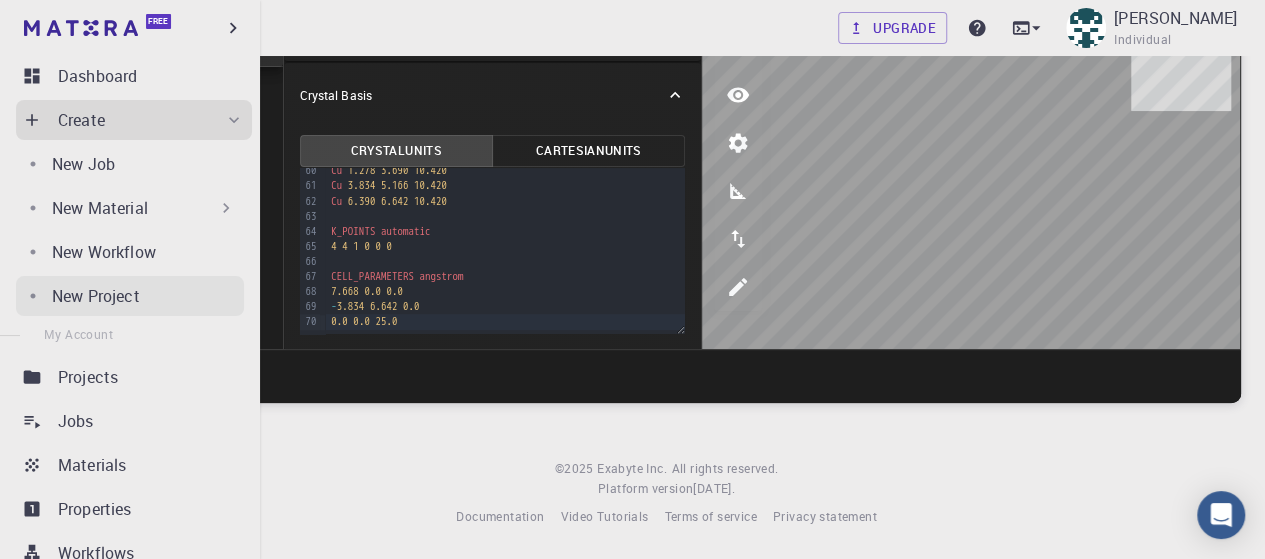 click on "New Project" at bounding box center (96, 296) 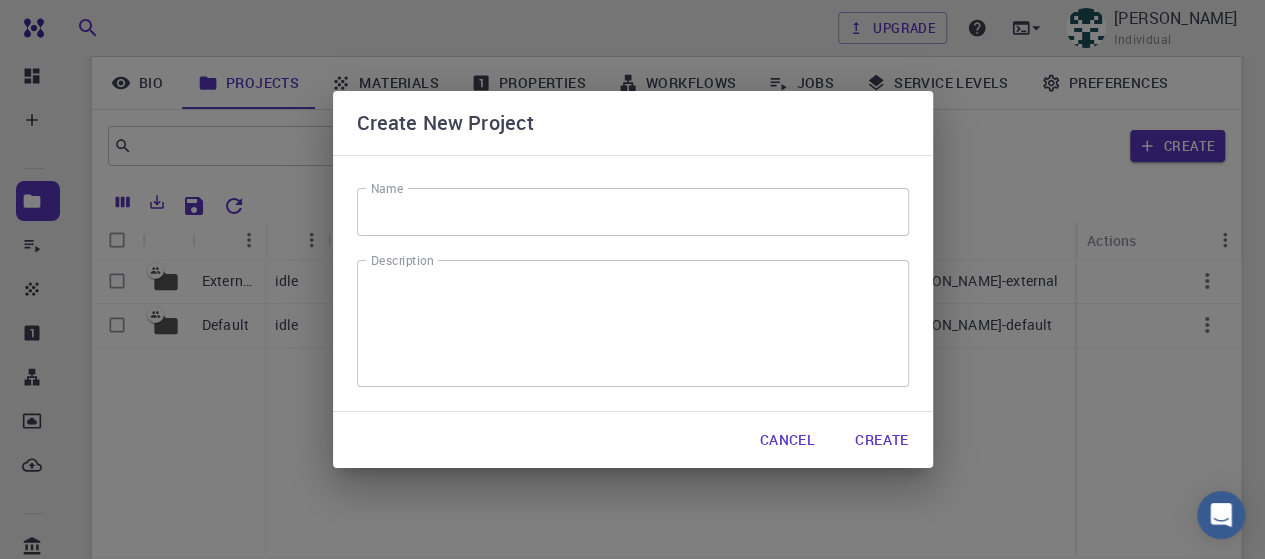 click on "Name" at bounding box center [633, 212] 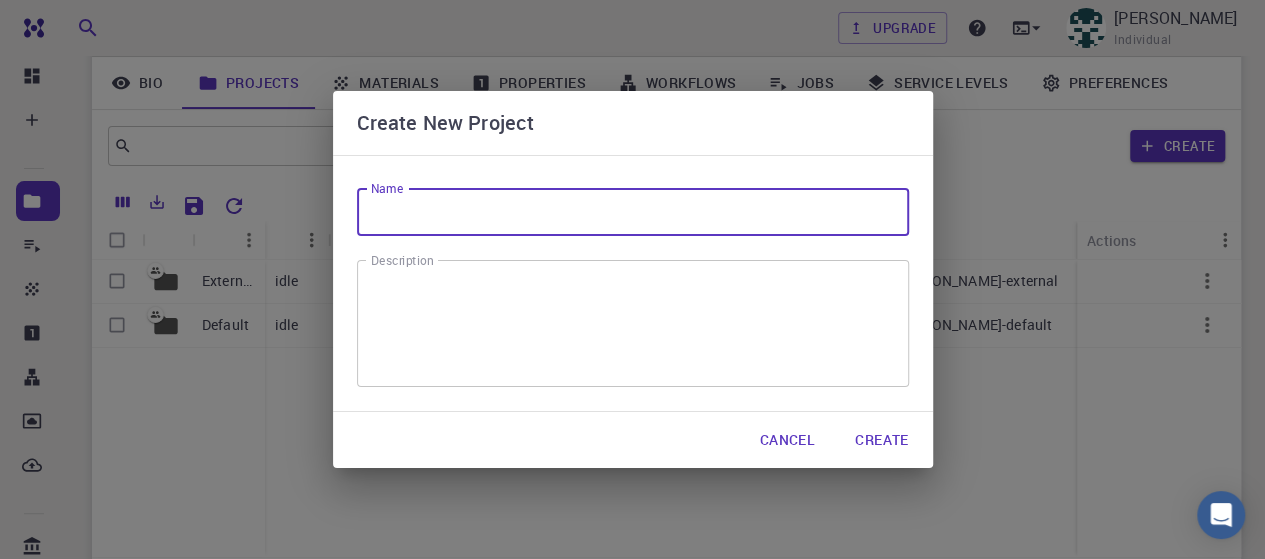 paste on "[URL][DOMAIN_NAME]" 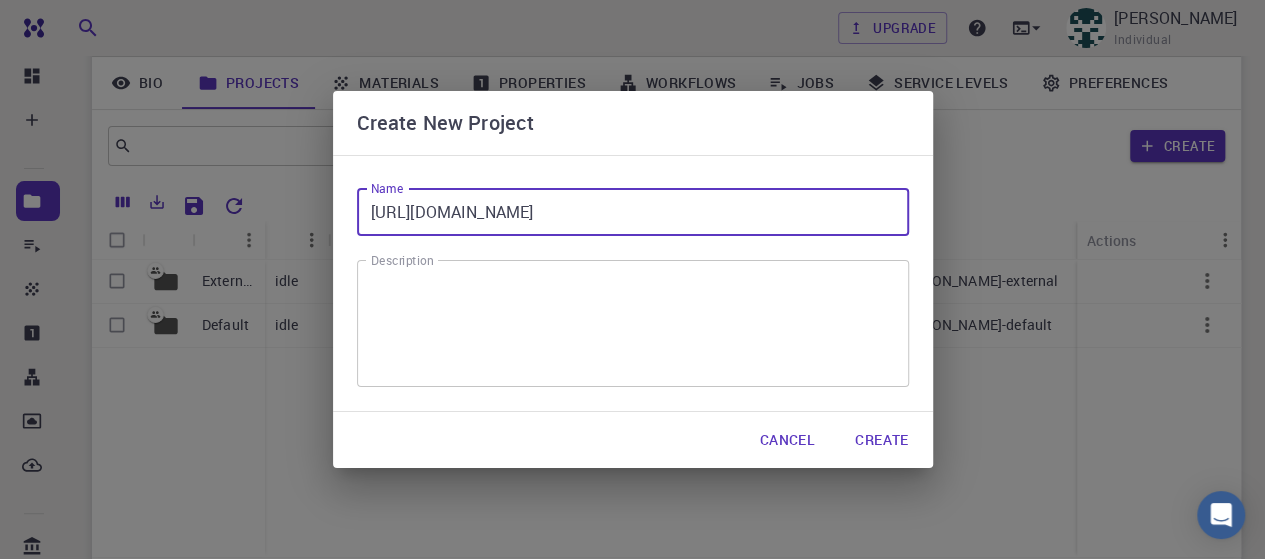 type on "[URL][DOMAIN_NAME]" 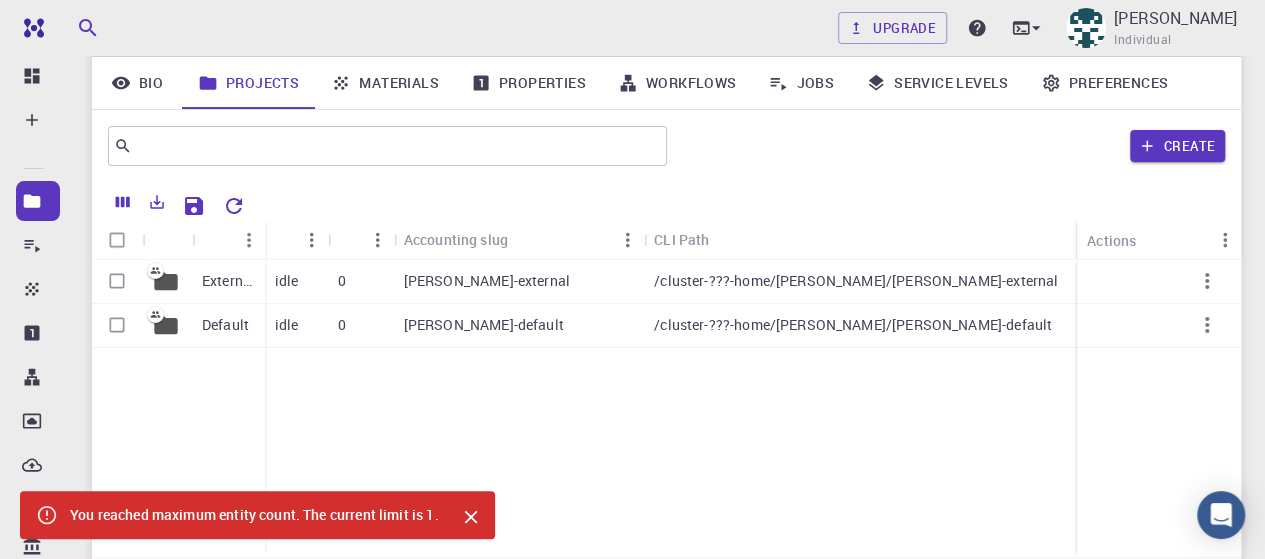 click on "Materials" at bounding box center (385, 83) 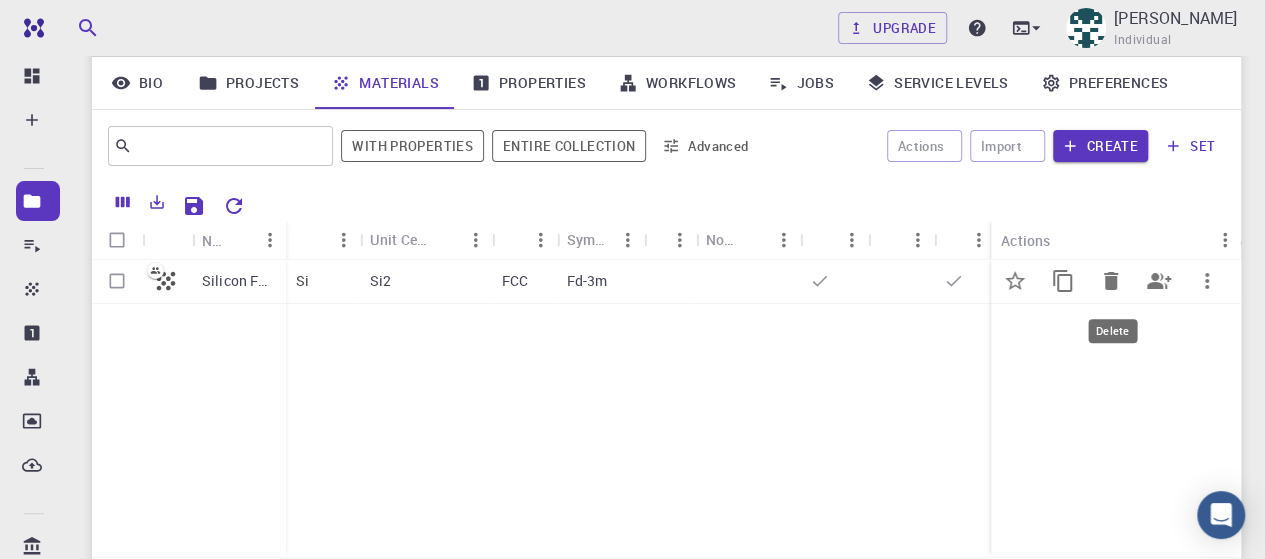 click 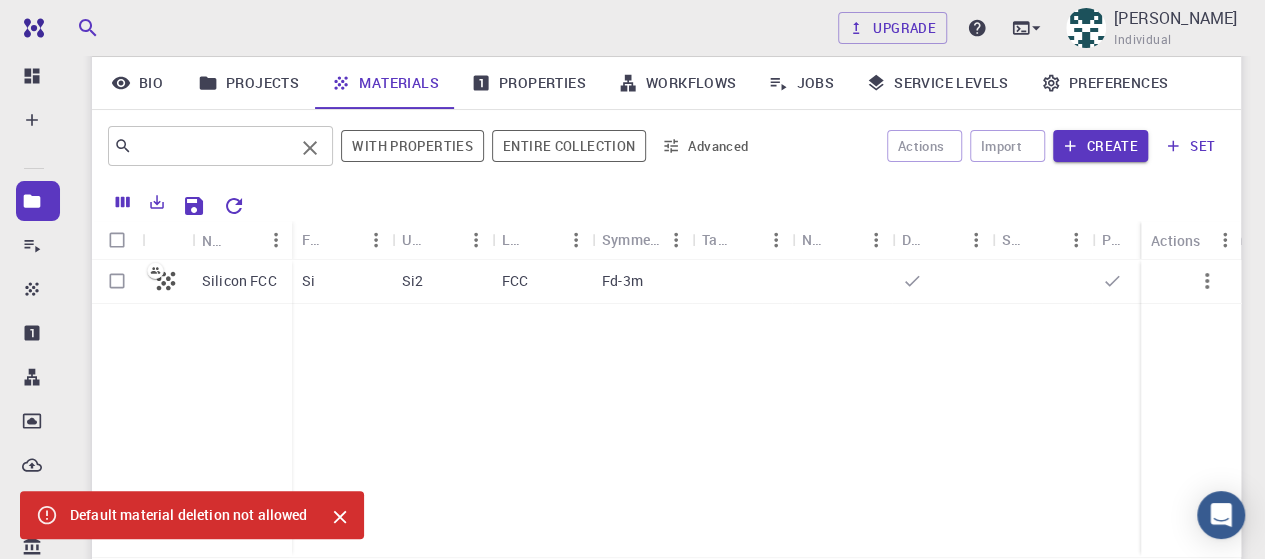 click at bounding box center (213, 146) 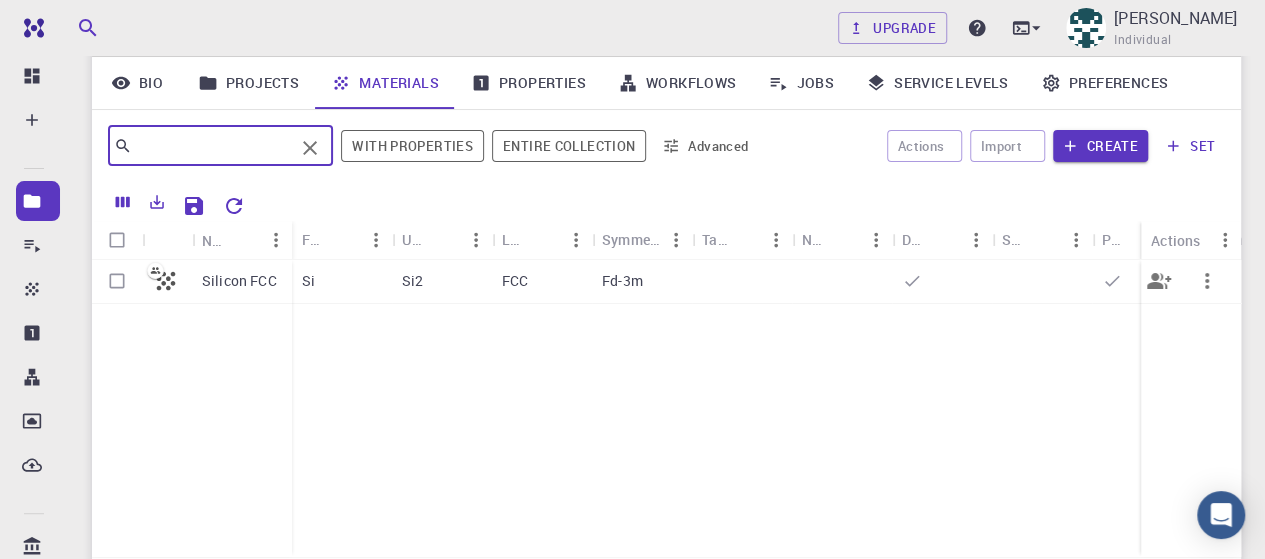 click at bounding box center [117, 281] 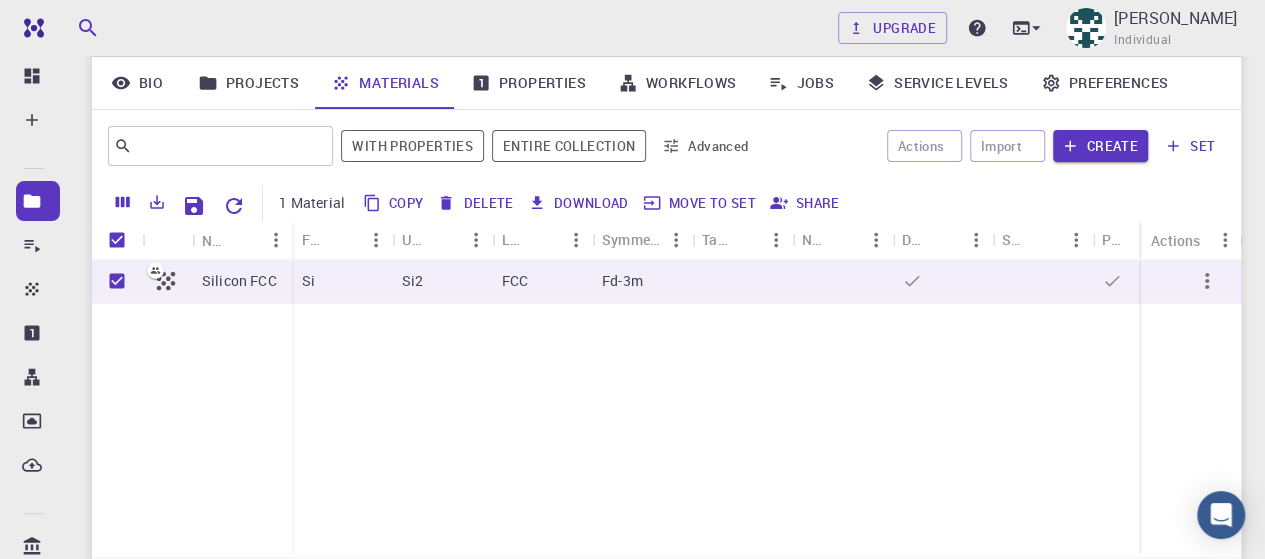 click on "Delete" at bounding box center [652, 970] 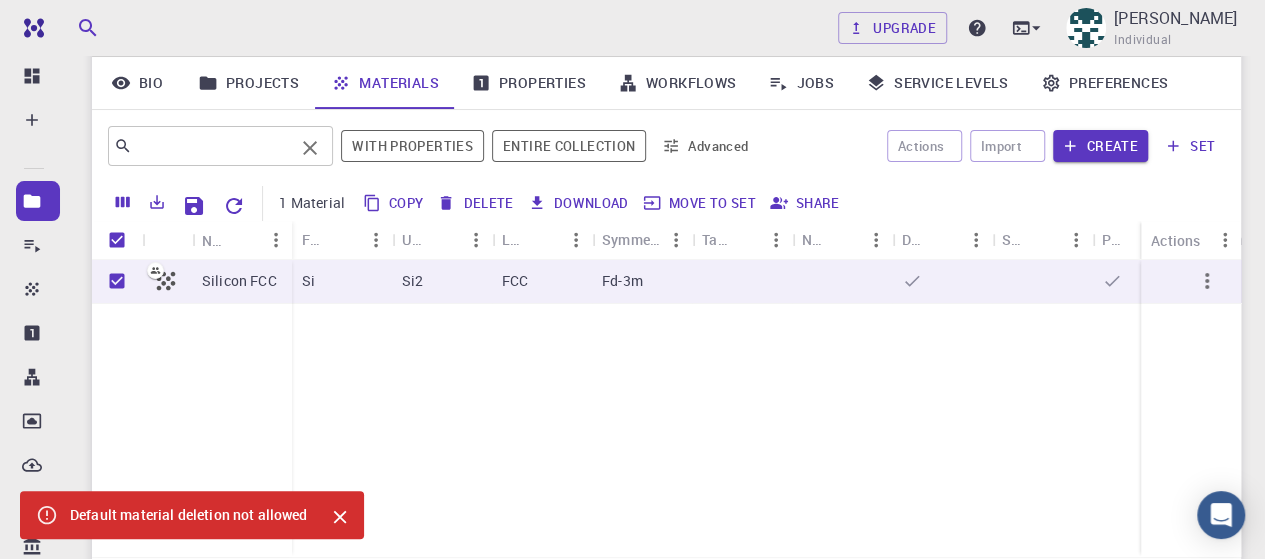 click at bounding box center [213, 146] 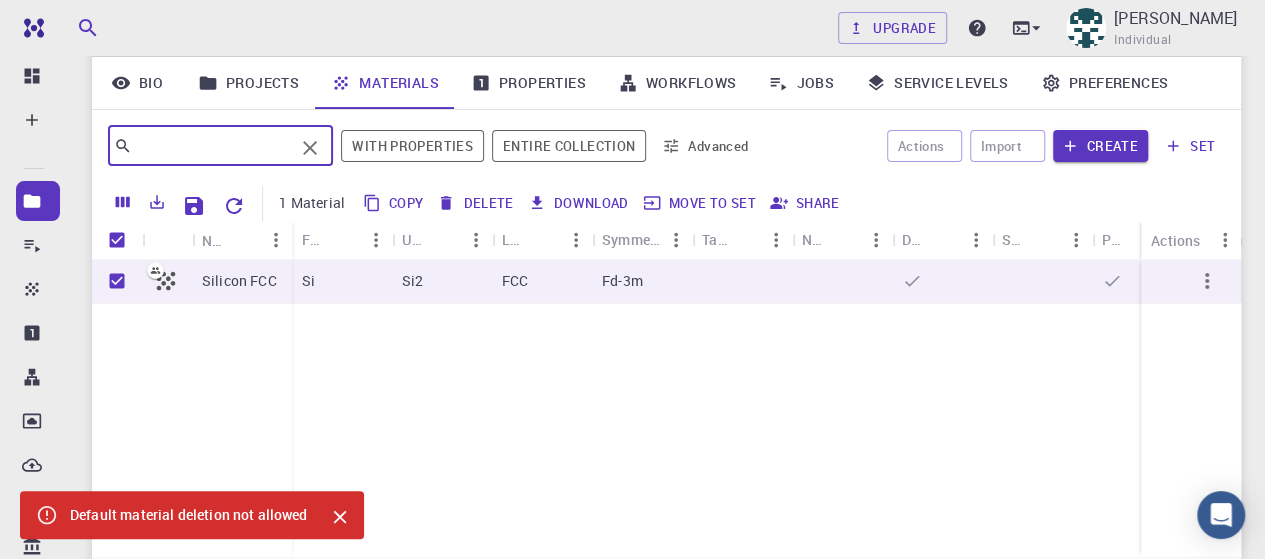 type on "V" 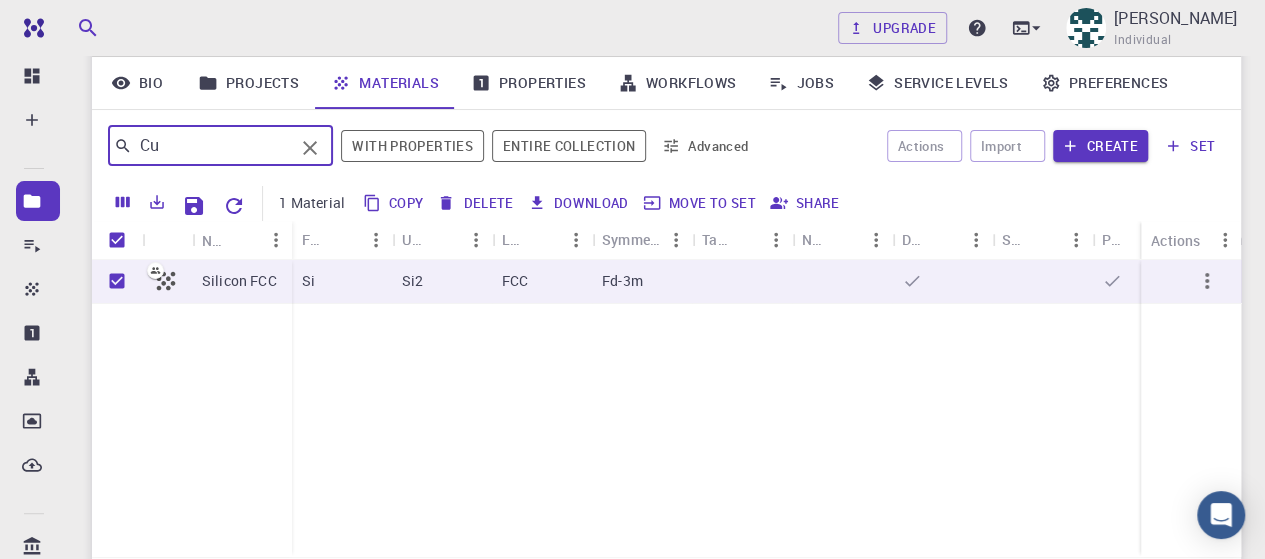 type on "Cu" 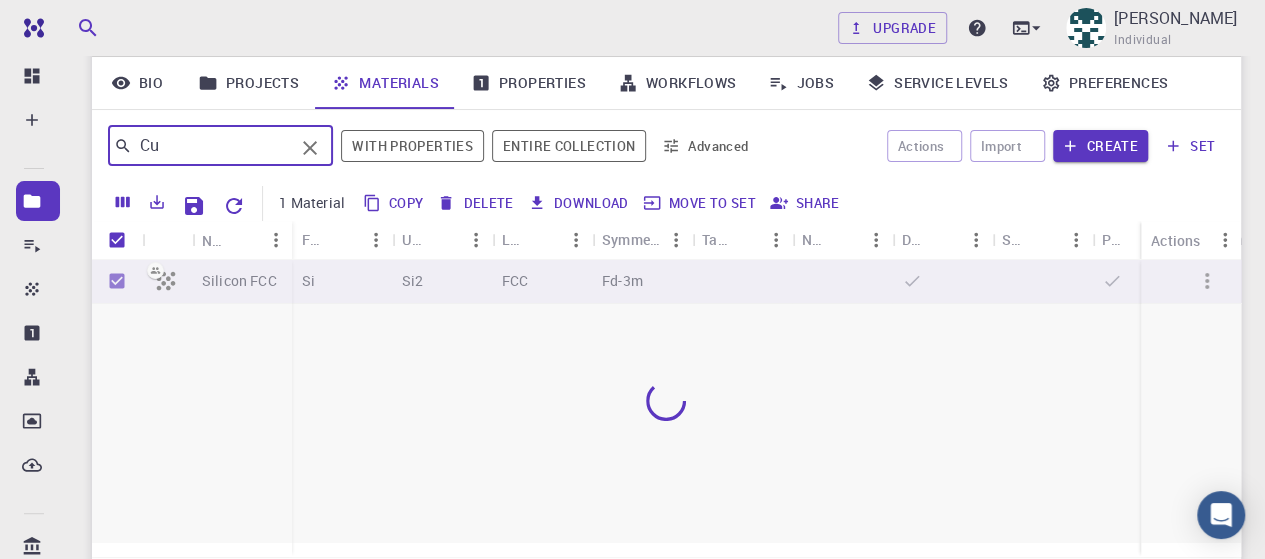 checkbox on "false" 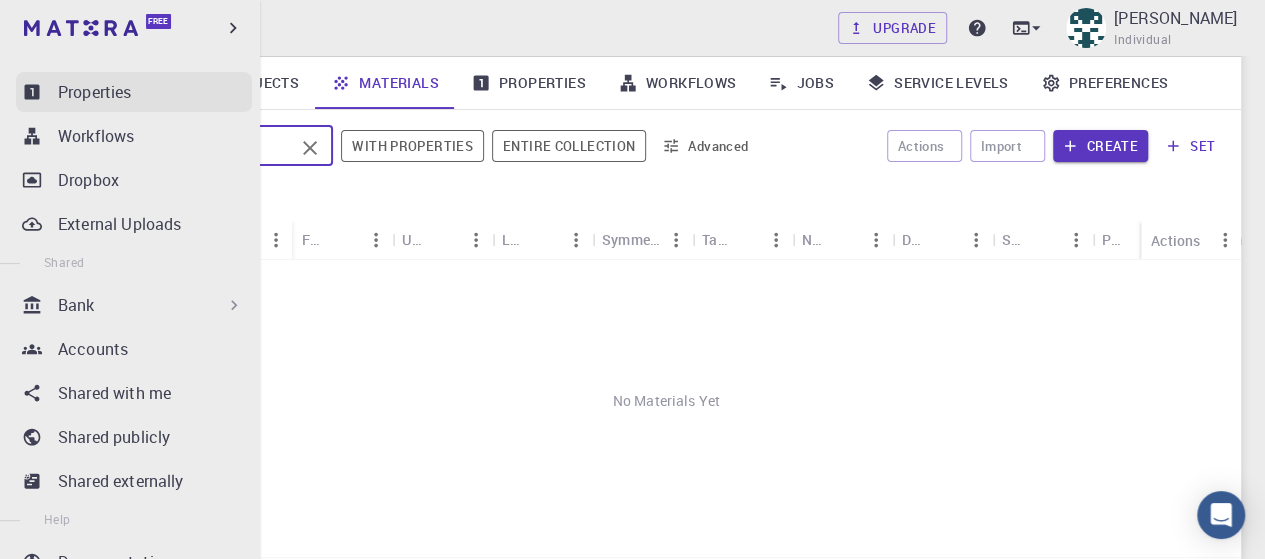 scroll, scrollTop: 266, scrollLeft: 0, axis: vertical 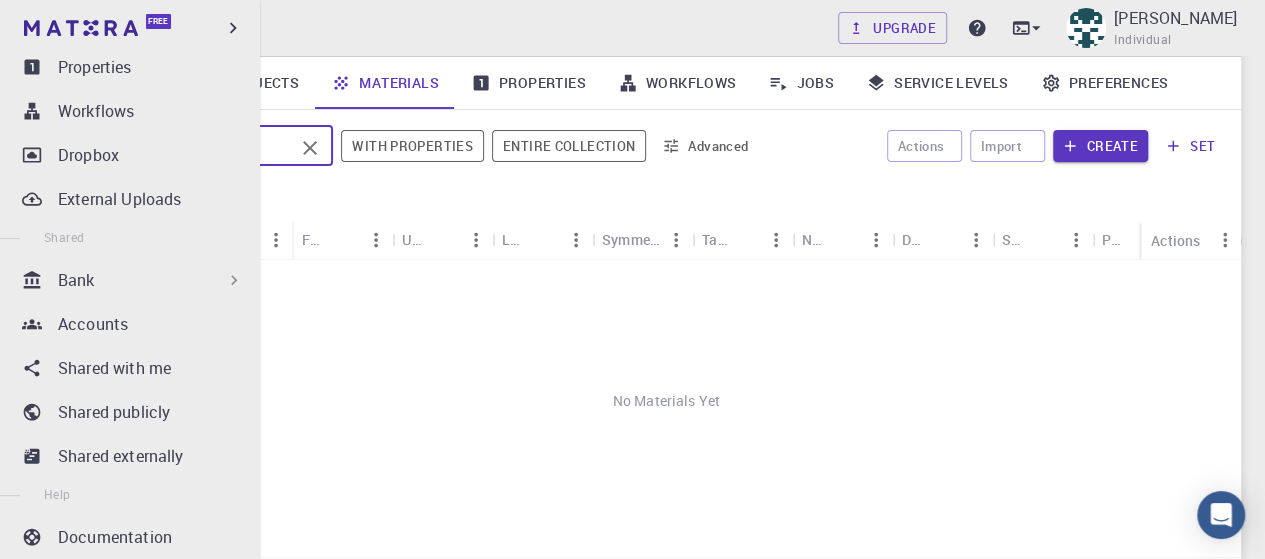 click on "Bank" at bounding box center [134, 280] 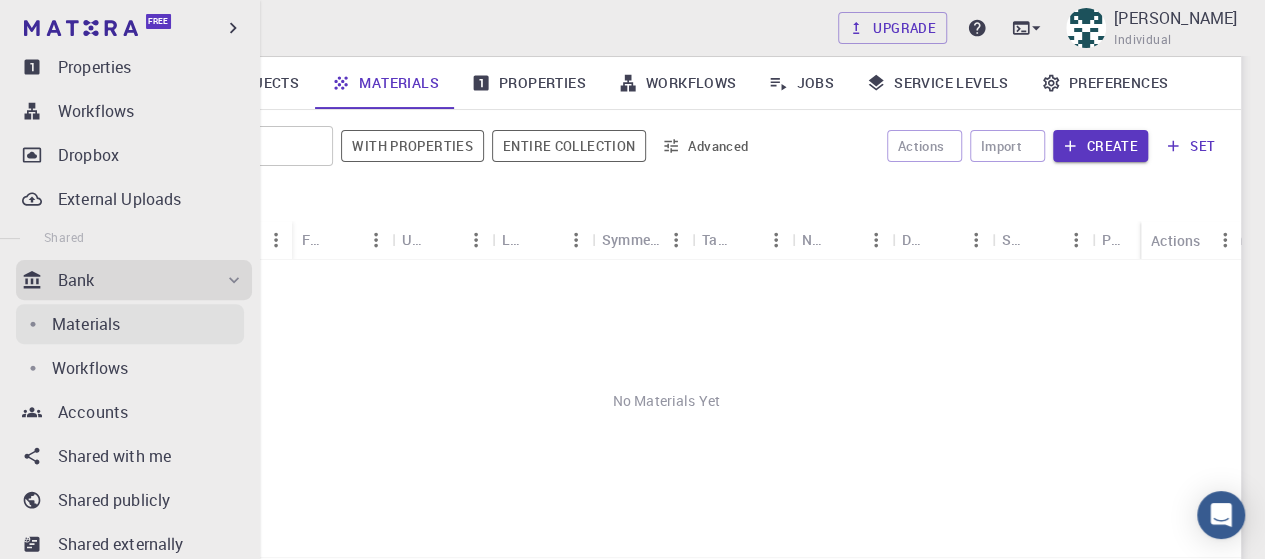 click on "Materials" at bounding box center (86, 324) 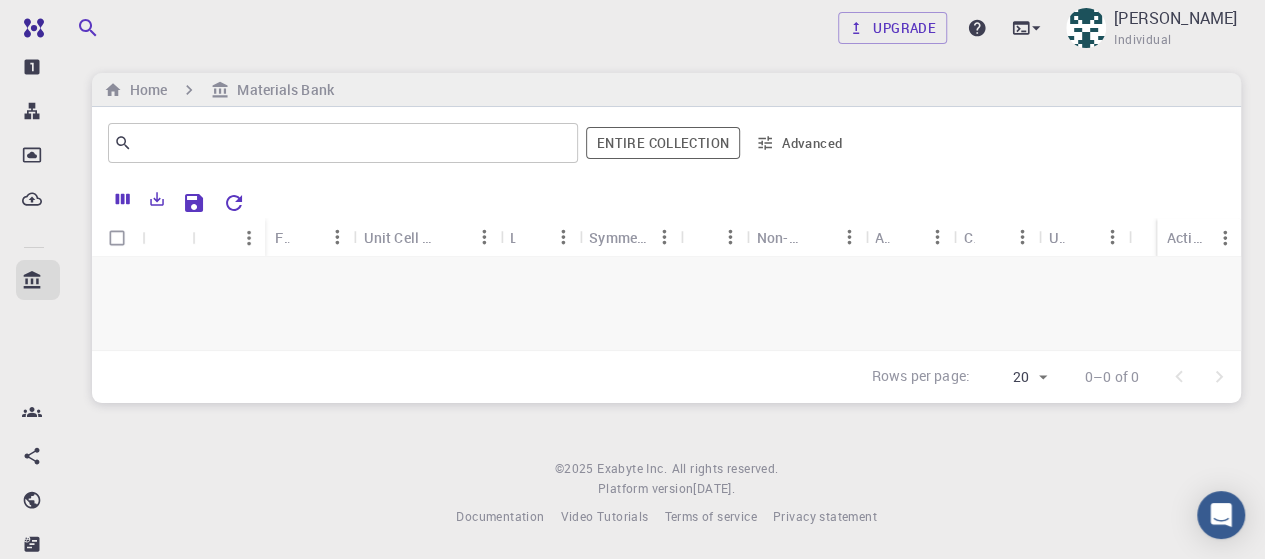 scroll, scrollTop: 266, scrollLeft: 0, axis: vertical 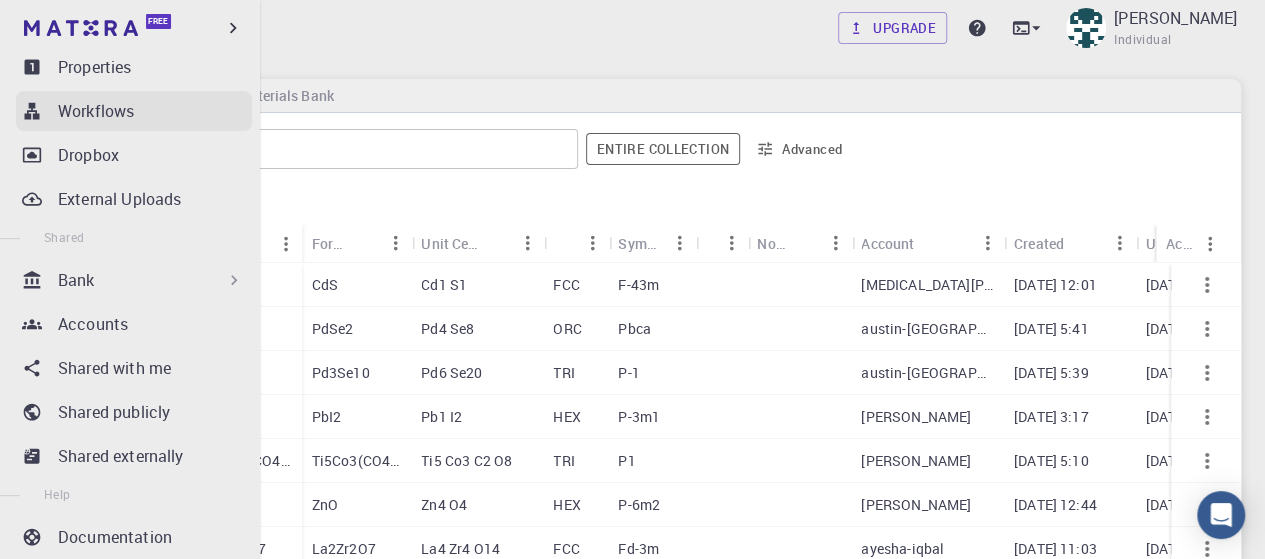 click on "Workflows" at bounding box center [96, 111] 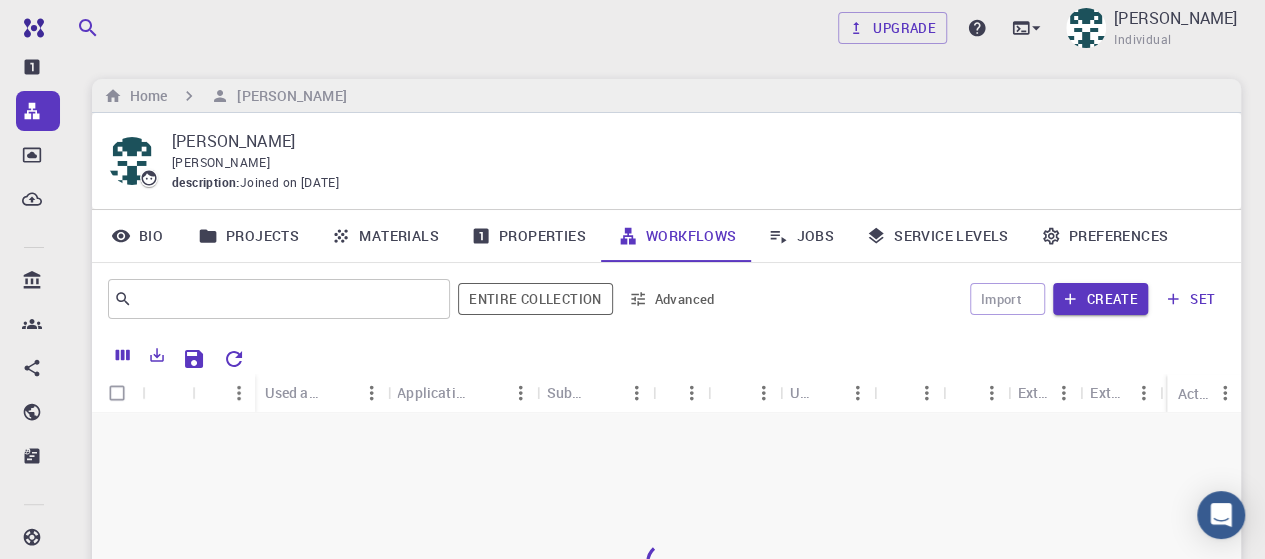 scroll, scrollTop: 266, scrollLeft: 0, axis: vertical 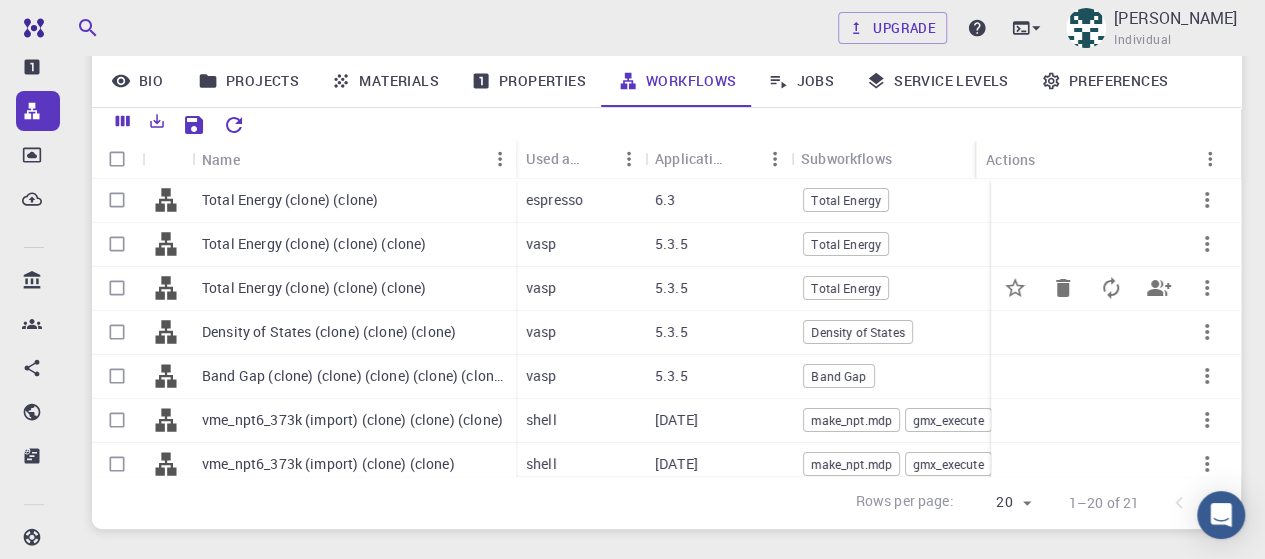 click on "Total Energy (clone) (clone) (clone)" at bounding box center (354, 289) 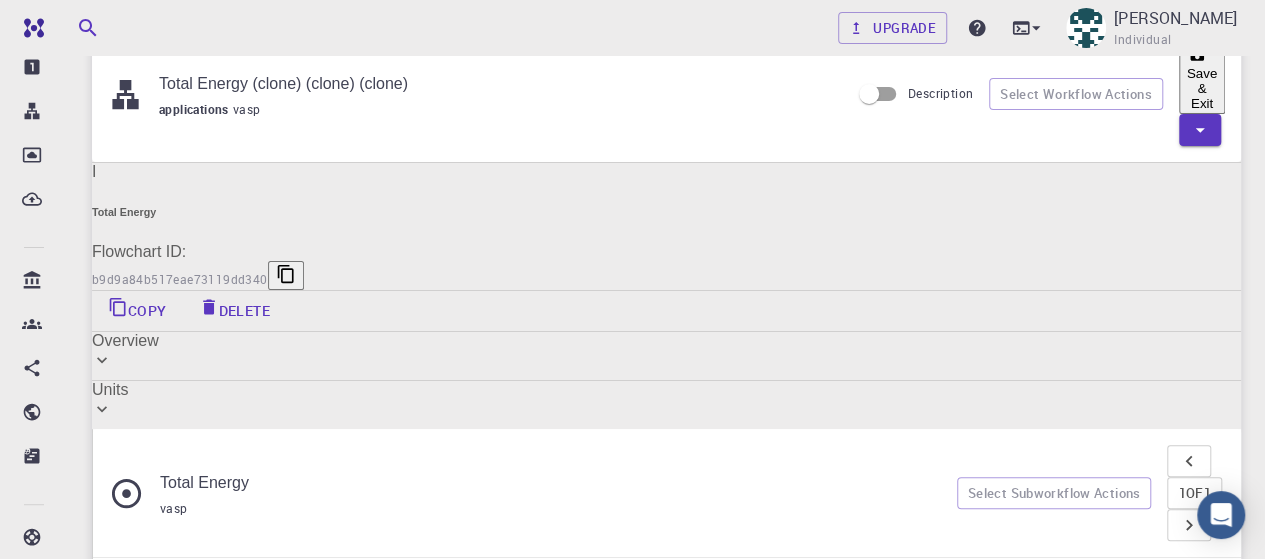 scroll, scrollTop: 86, scrollLeft: 0, axis: vertical 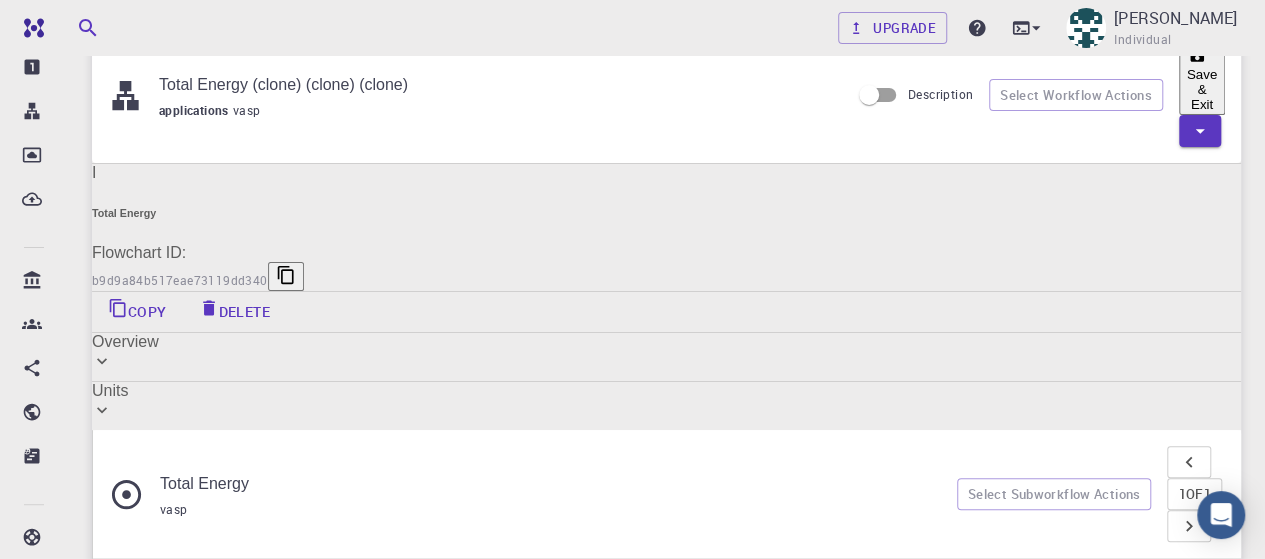 click on "Start" at bounding box center [435, 767] 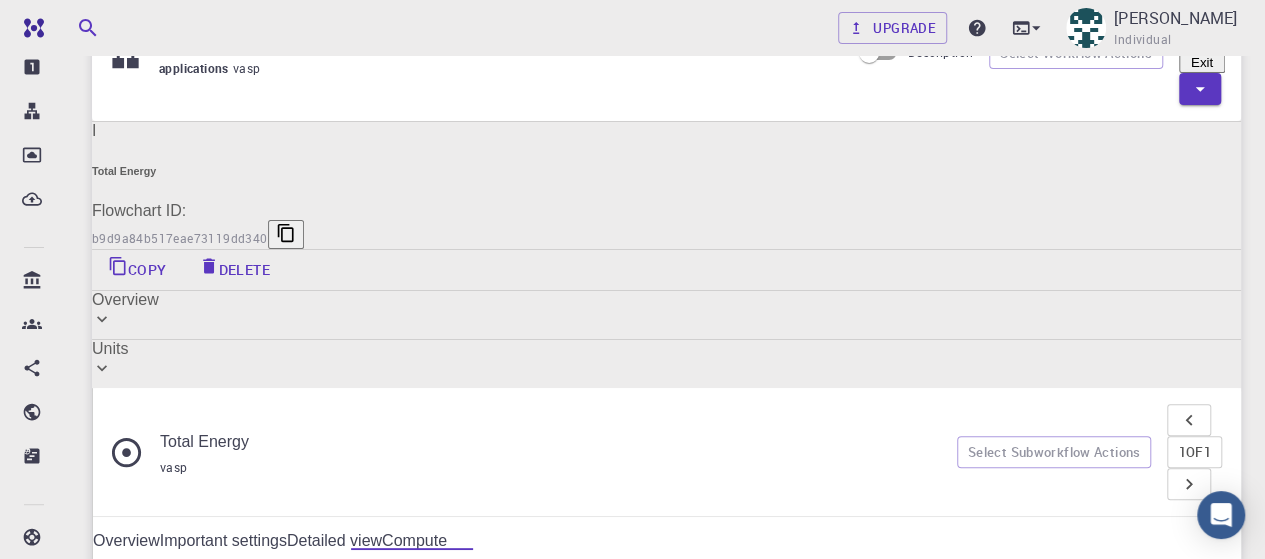 scroll, scrollTop: 132, scrollLeft: 0, axis: vertical 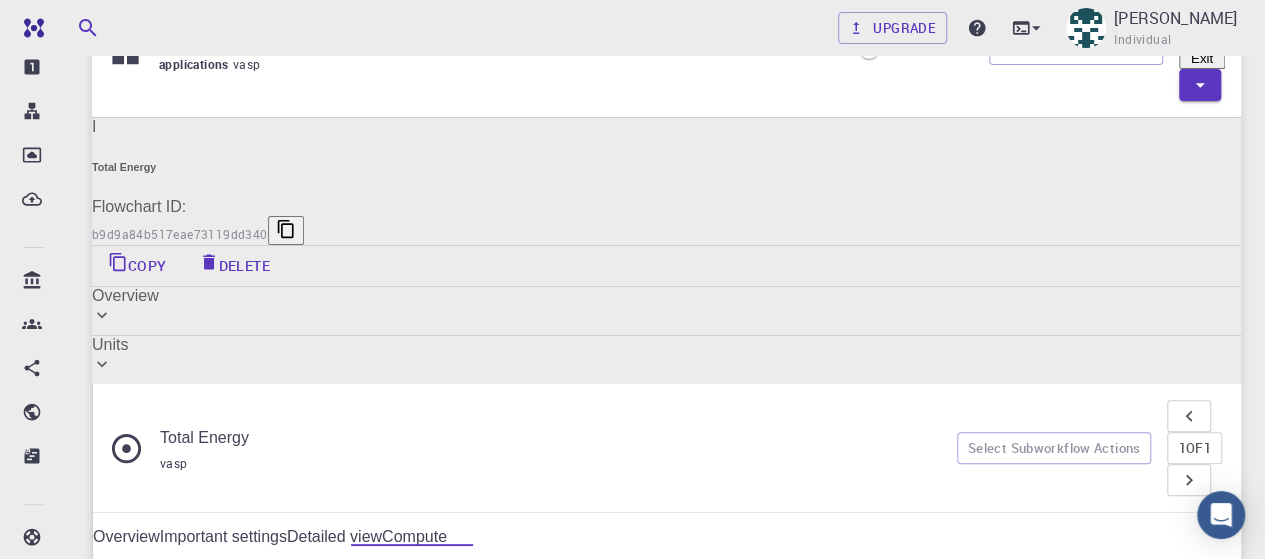 click on "Compute" at bounding box center [414, 537] 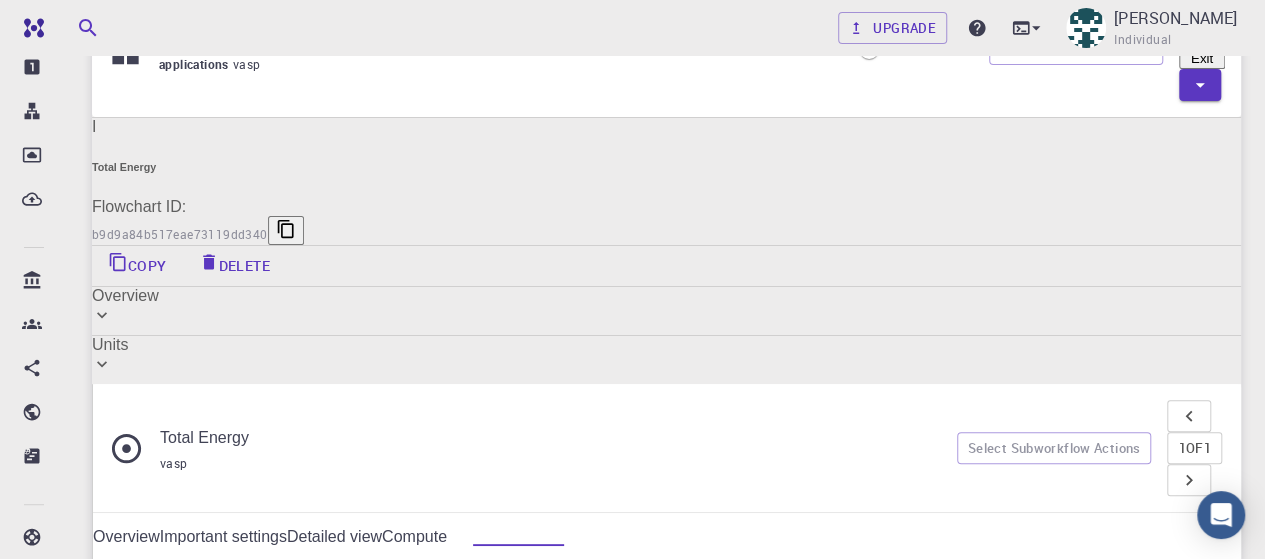 scroll, scrollTop: 149, scrollLeft: 0, axis: vertical 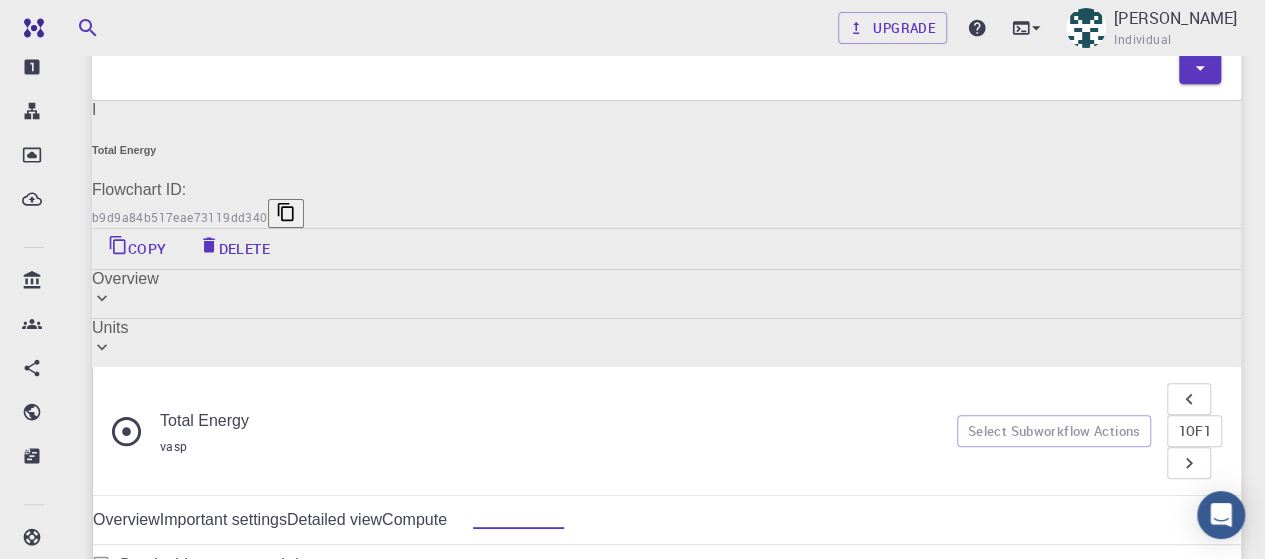 click on "Run inside a separate job" at bounding box center [212, 564] 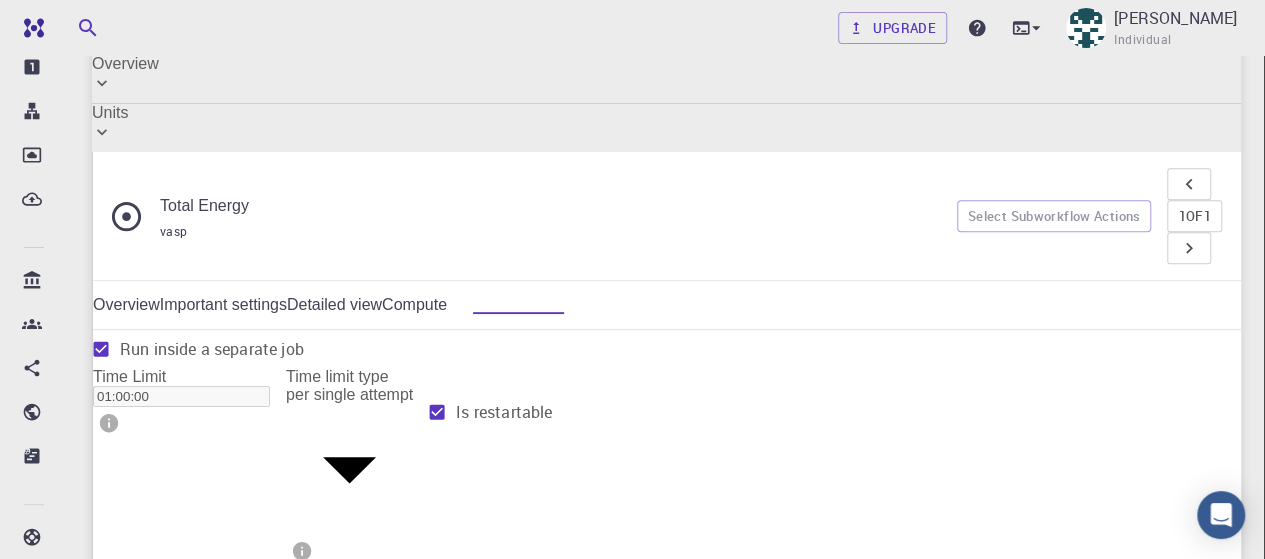 scroll, scrollTop: 399, scrollLeft: 0, axis: vertical 